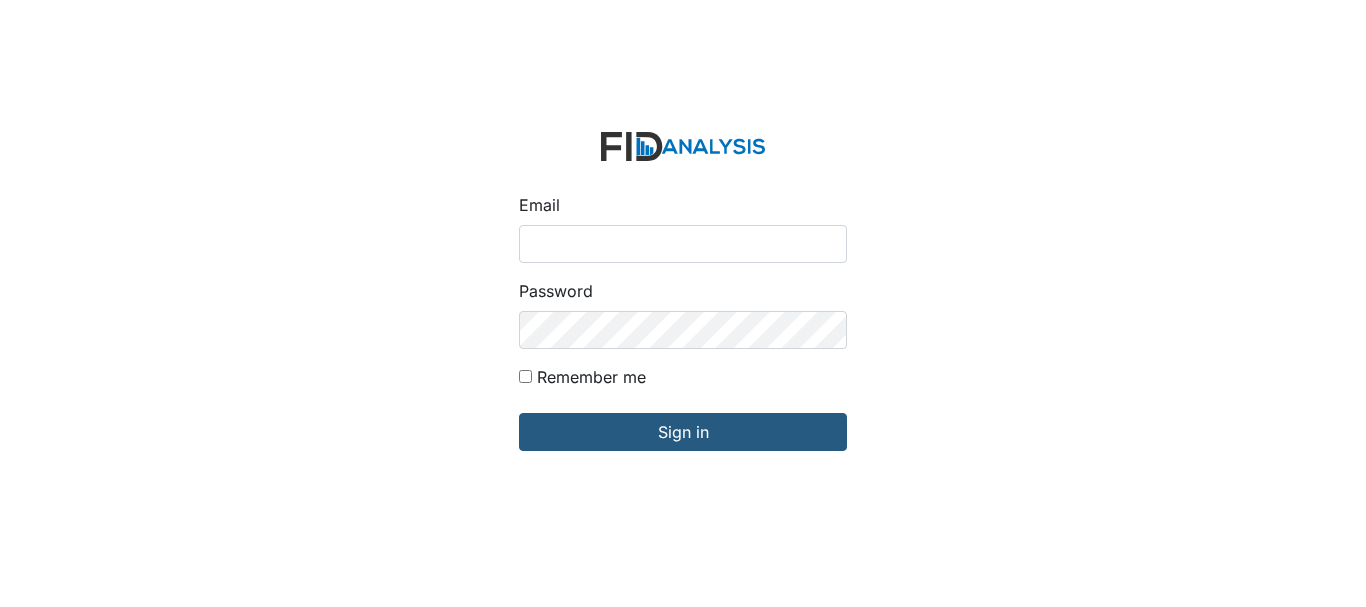 scroll, scrollTop: 0, scrollLeft: 0, axis: both 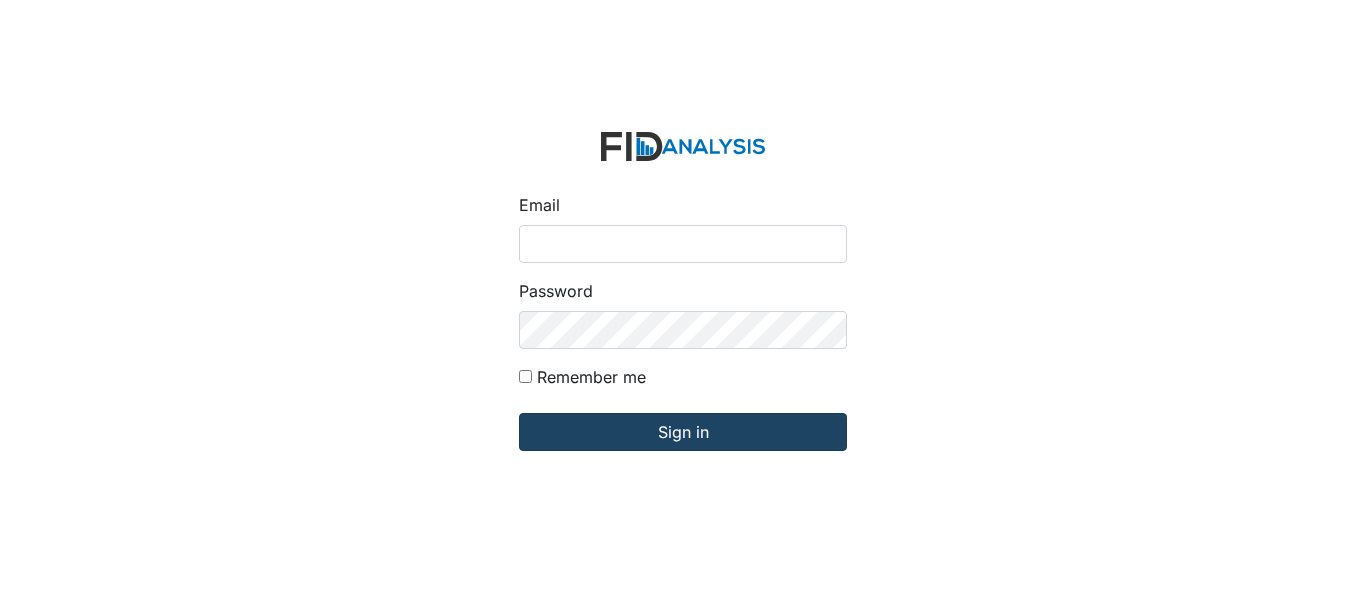 type on "[EMAIL_ADDRESS][DOMAIN_NAME]" 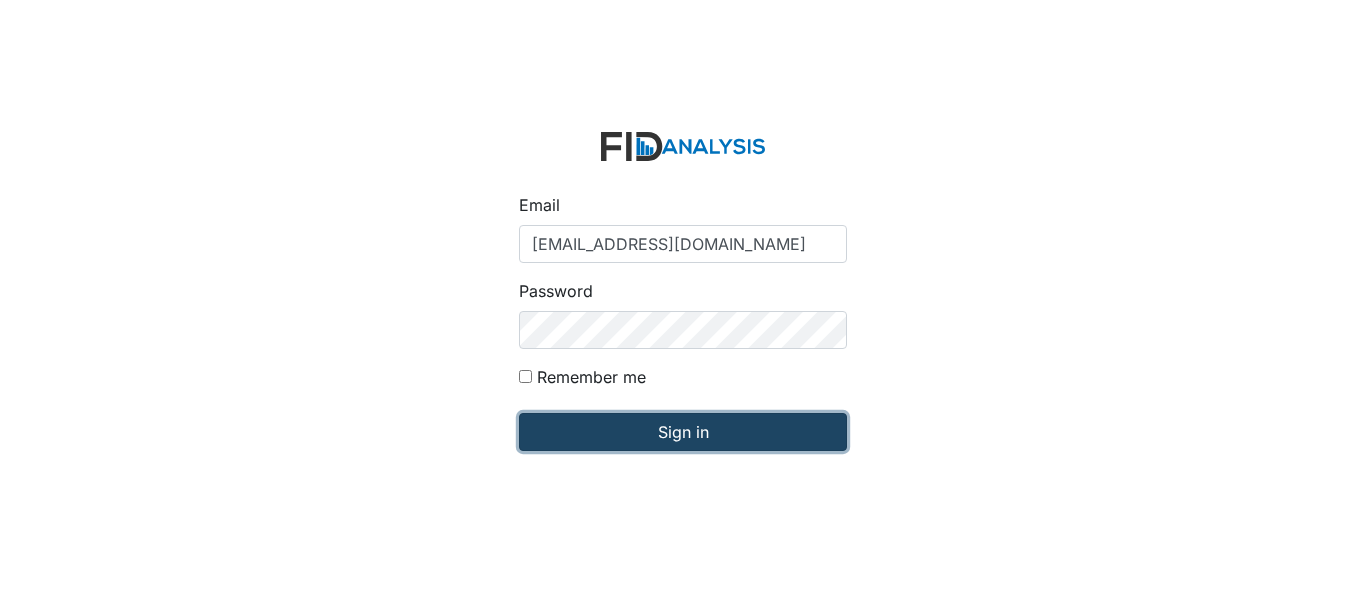 click on "Sign in" at bounding box center [683, 432] 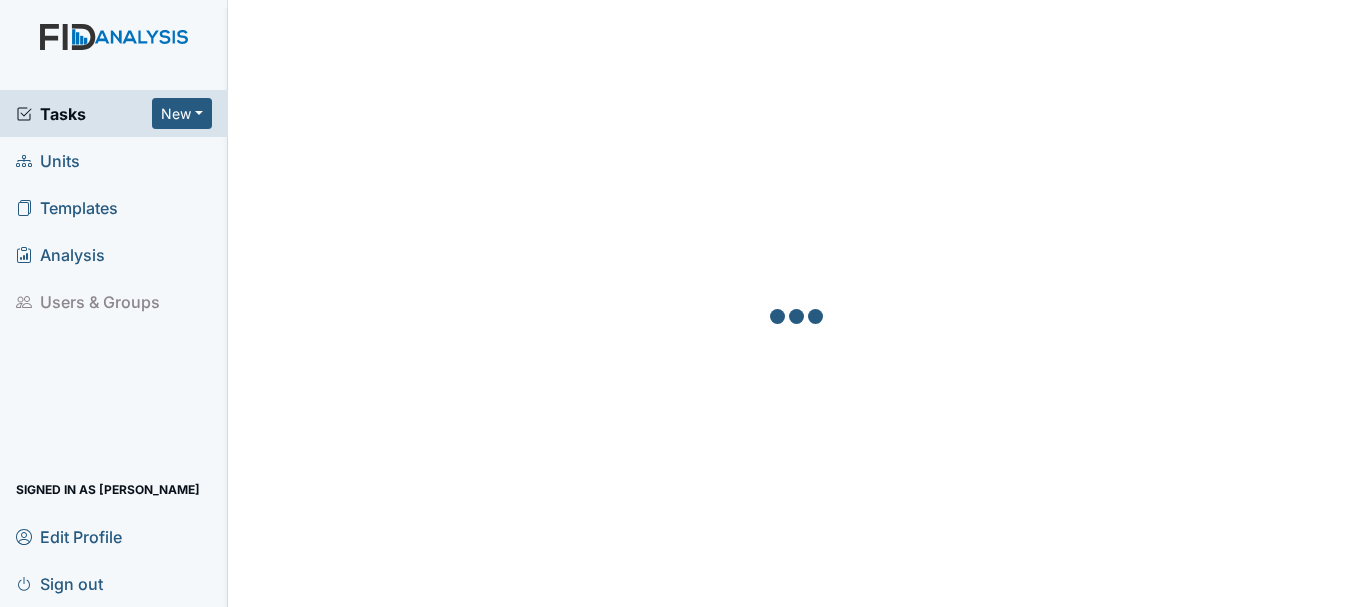 scroll, scrollTop: 0, scrollLeft: 0, axis: both 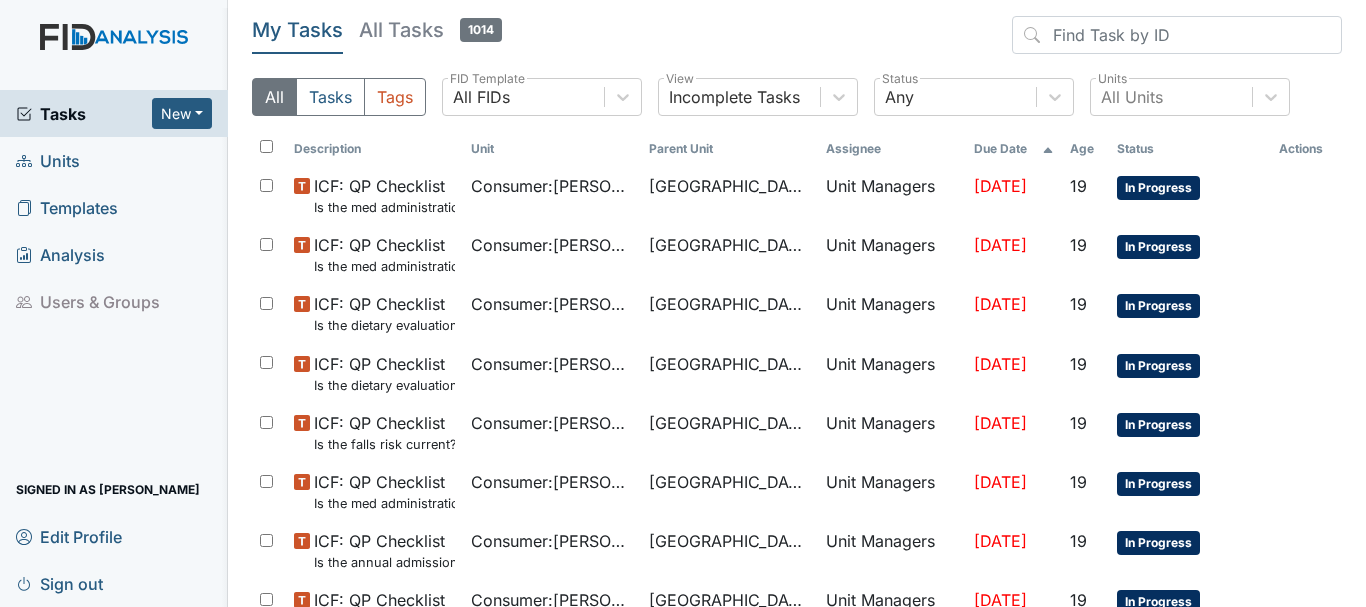 click on "Units" at bounding box center (114, 160) 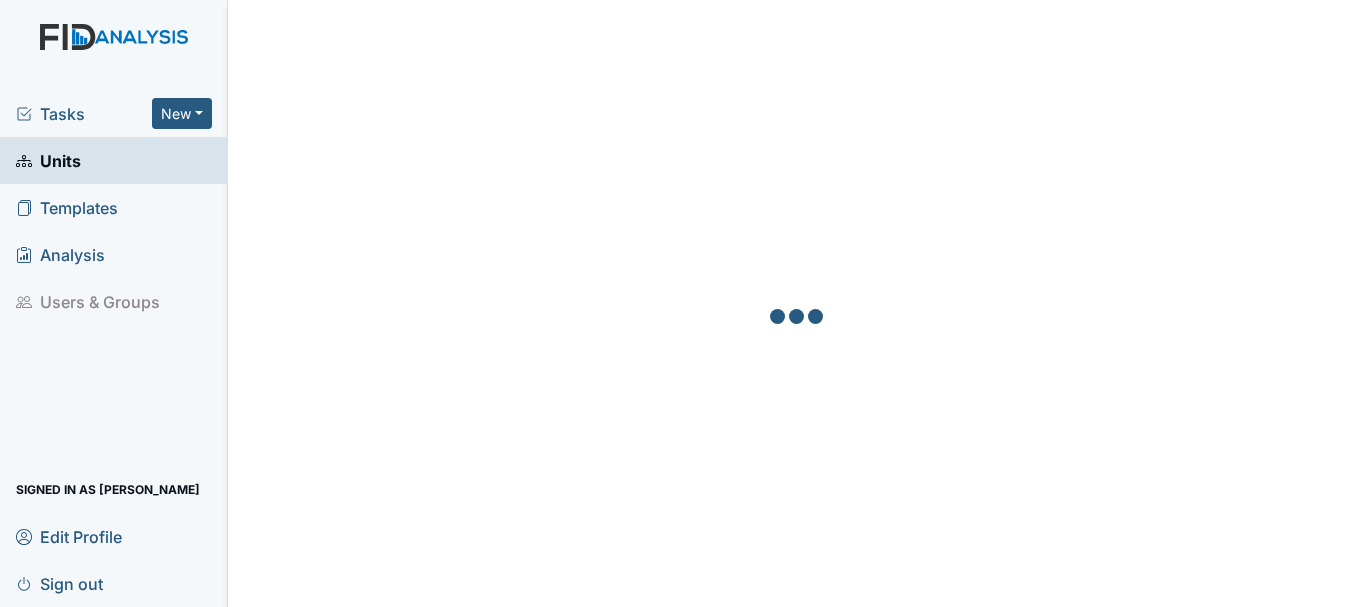 scroll, scrollTop: 0, scrollLeft: 0, axis: both 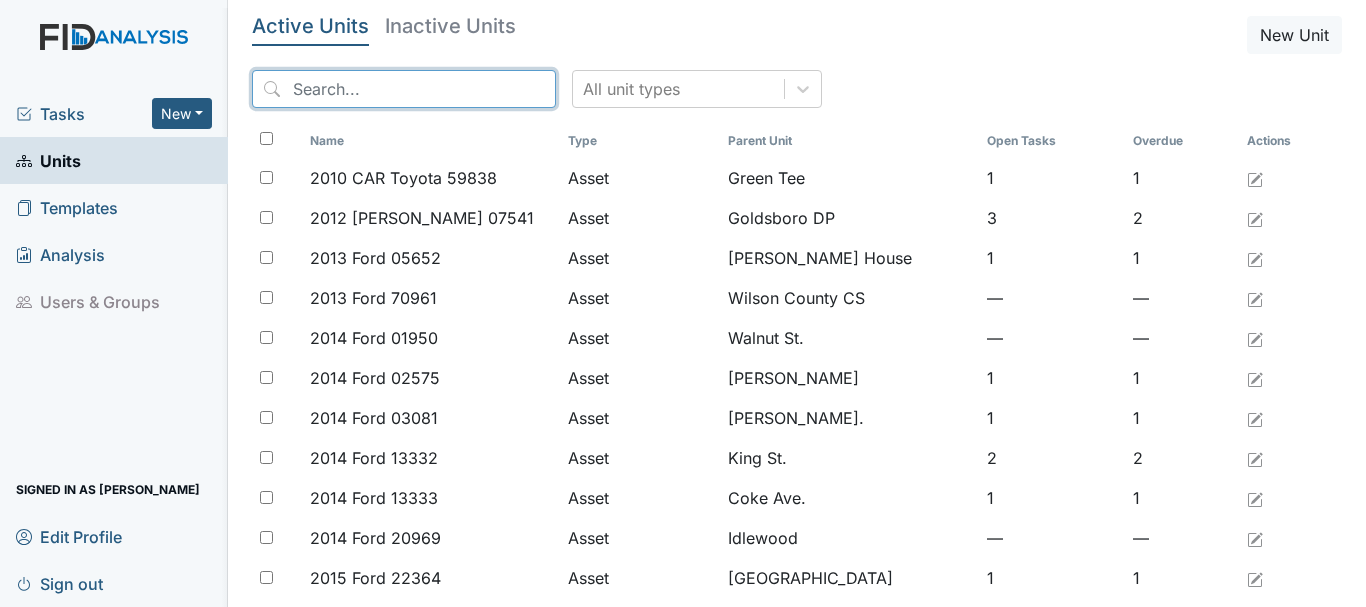 click at bounding box center [404, 89] 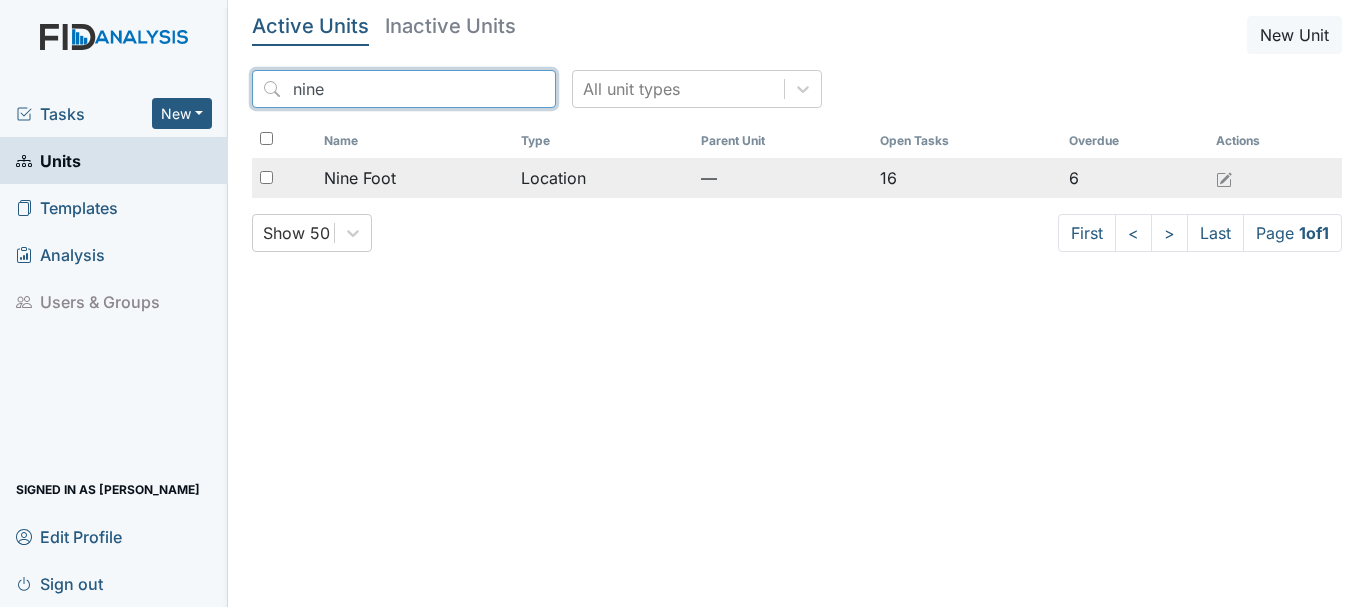 type on "nine" 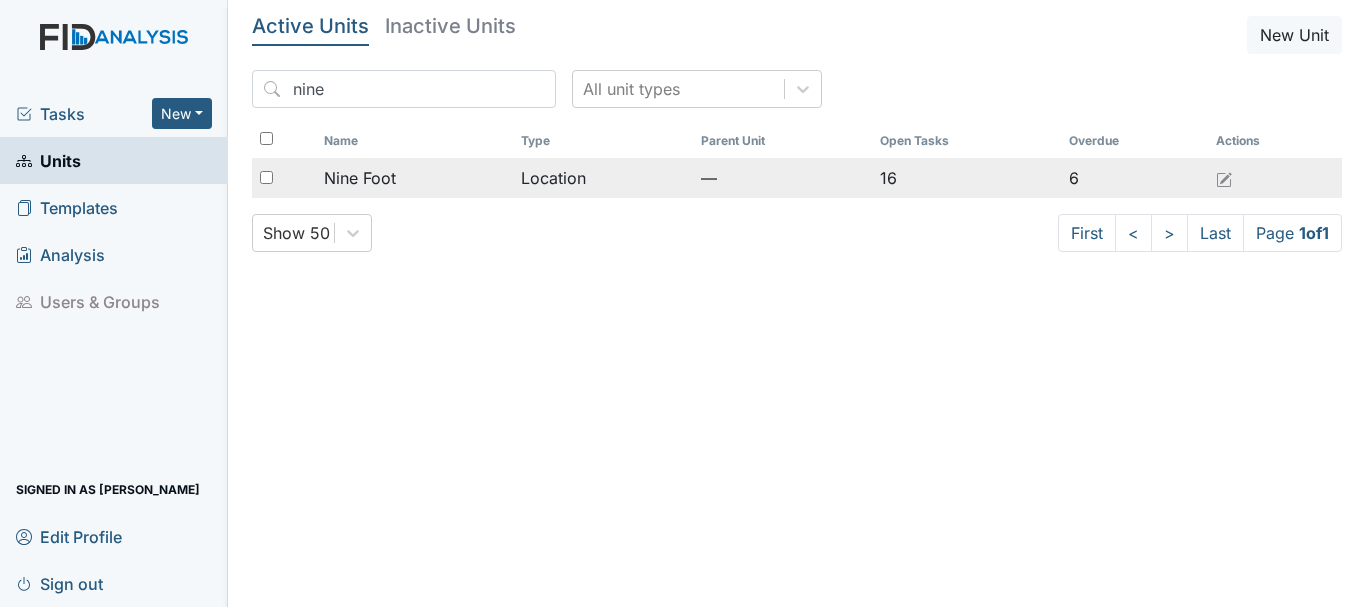 click on "Nine Foot" at bounding box center (414, 178) 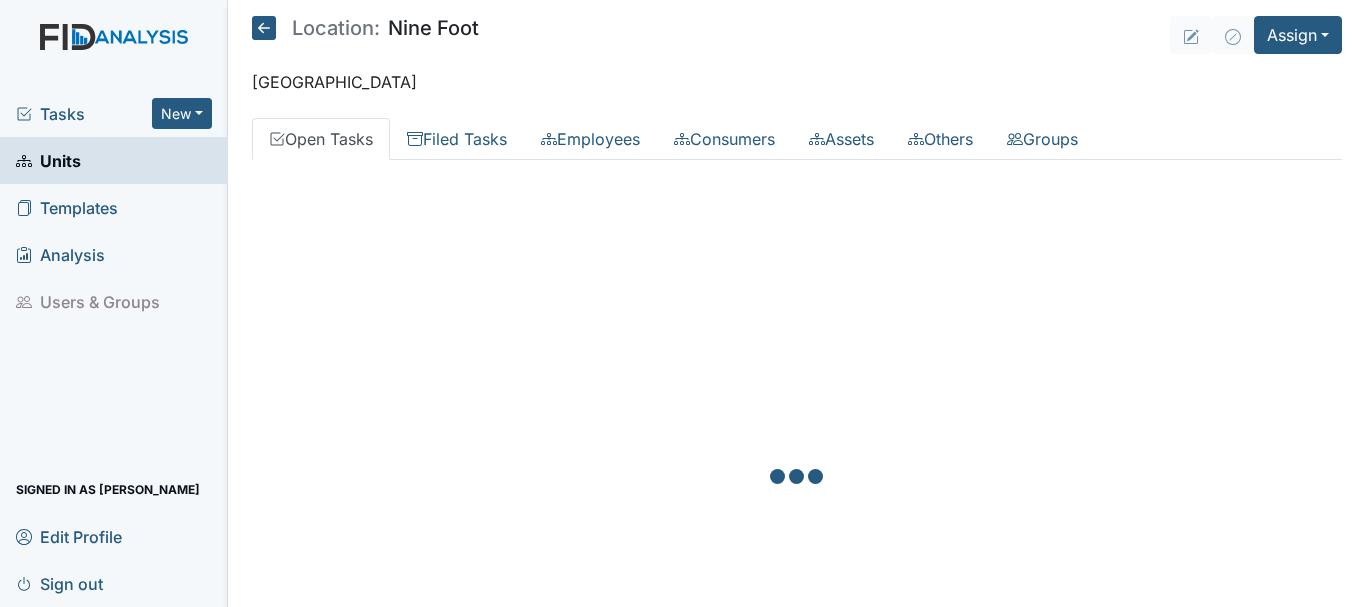 scroll, scrollTop: 0, scrollLeft: 0, axis: both 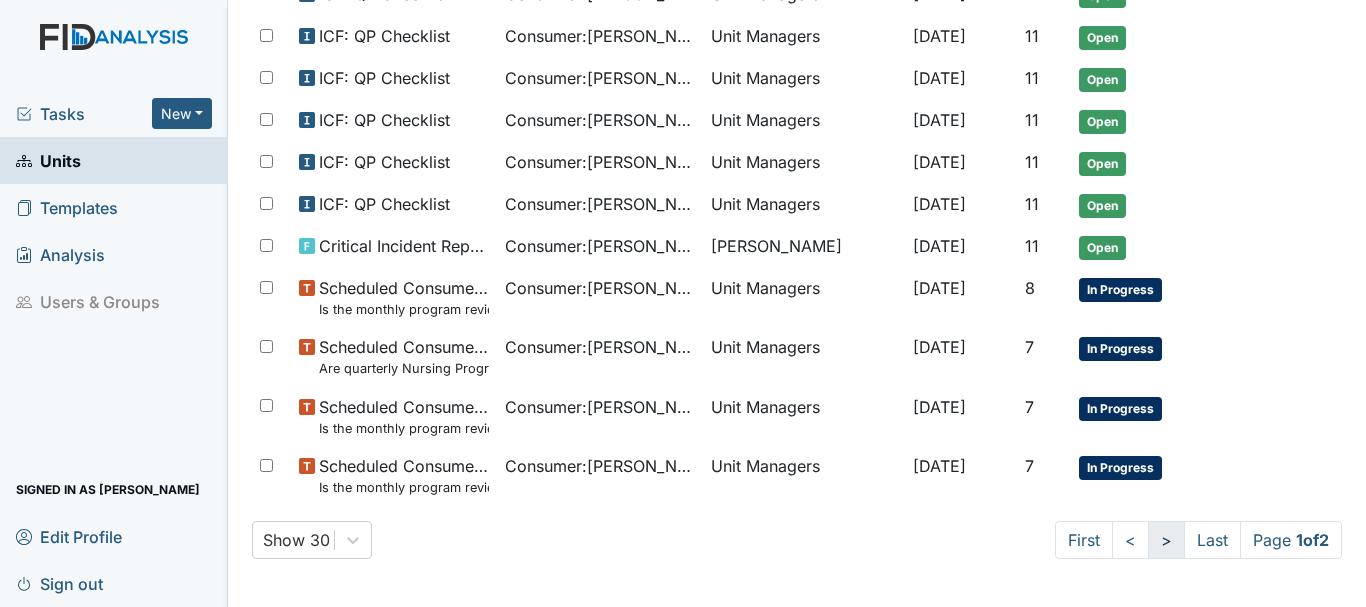 click on ">" at bounding box center (1166, 540) 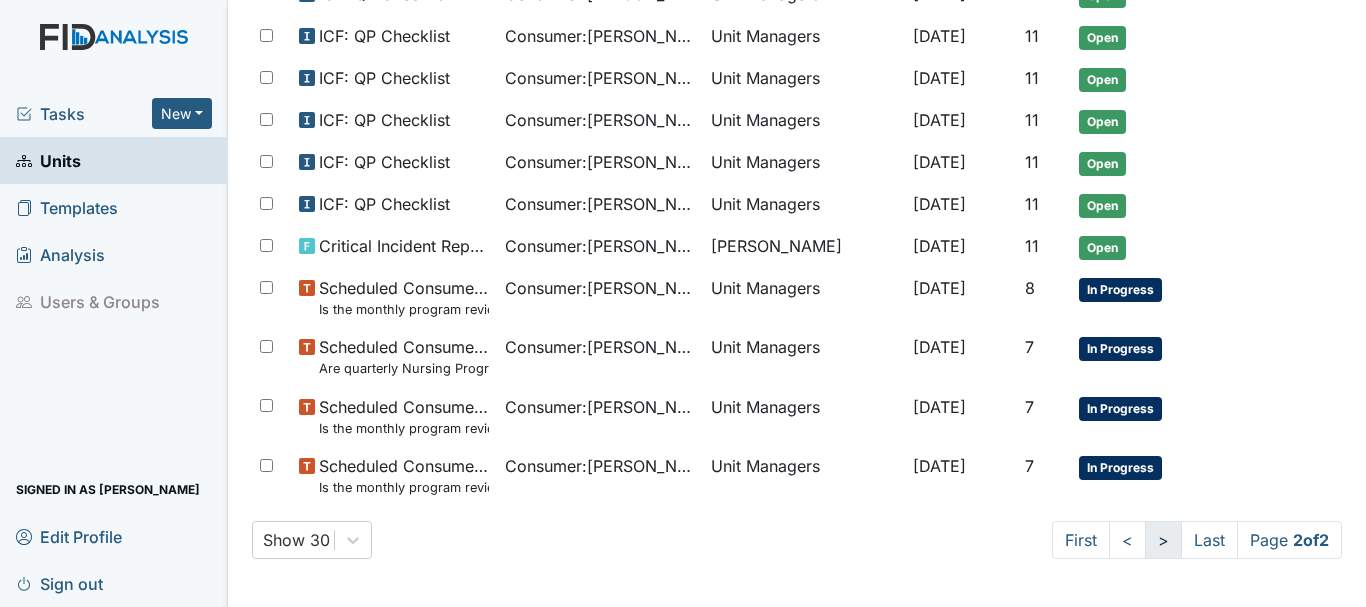 scroll, scrollTop: 576, scrollLeft: 0, axis: vertical 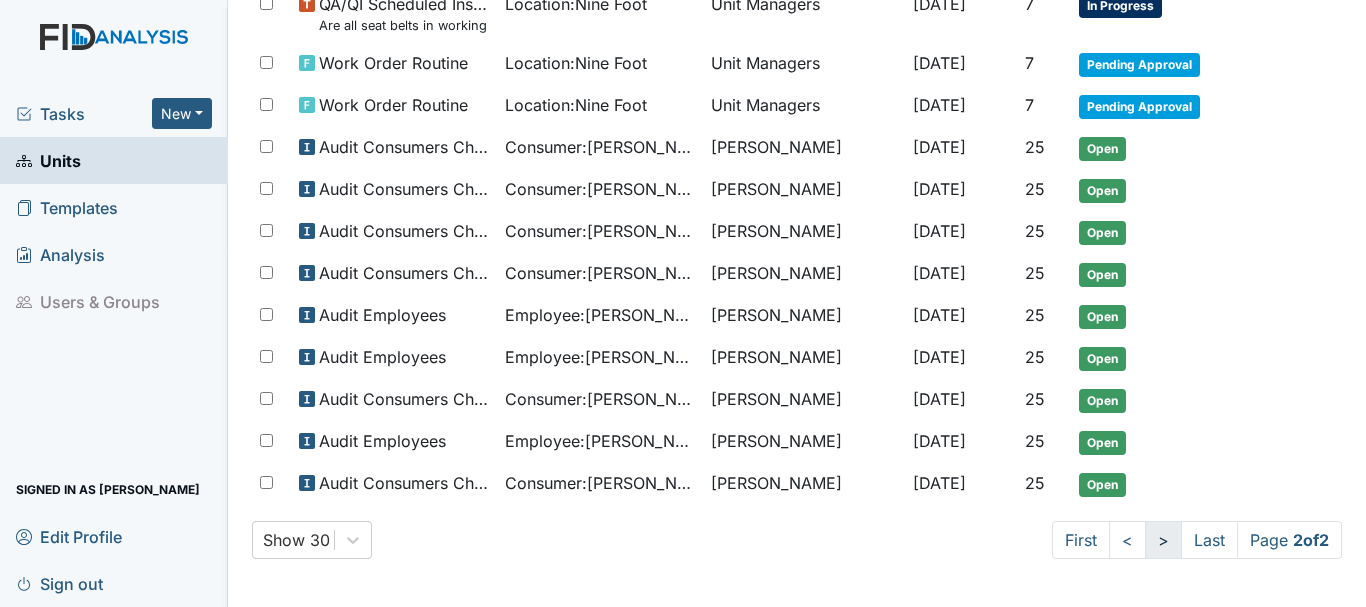 click on ">" at bounding box center [1163, 540] 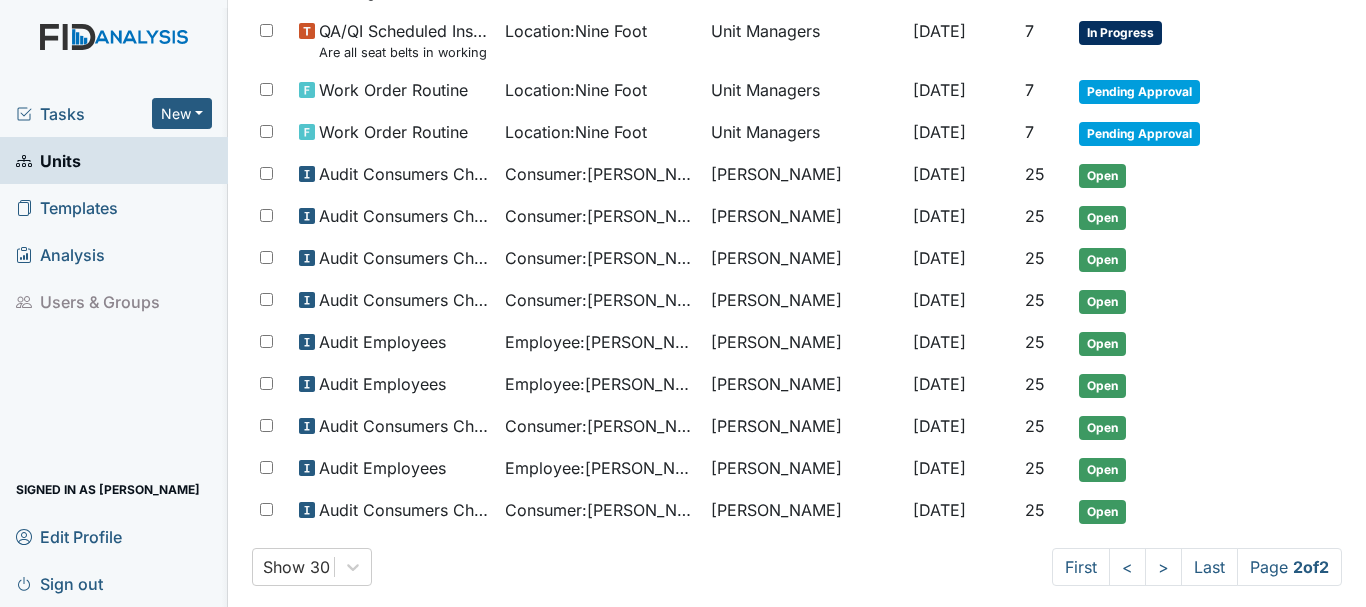 scroll, scrollTop: 536, scrollLeft: 0, axis: vertical 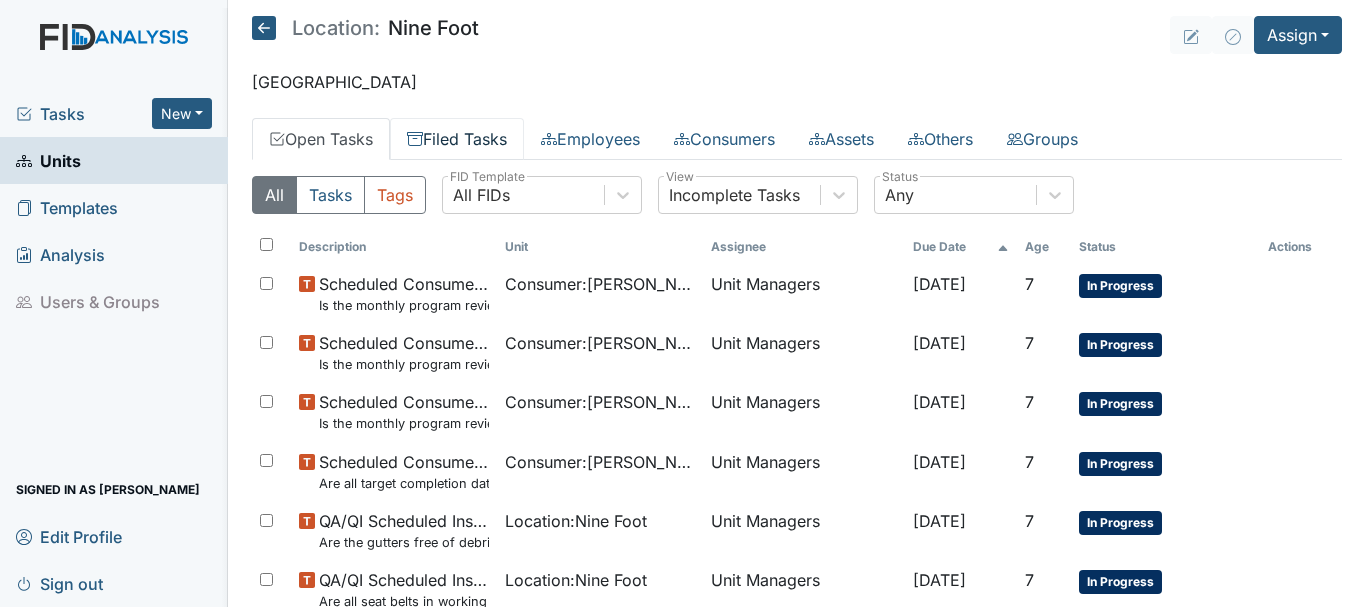 click on "Filed Tasks" at bounding box center [457, 139] 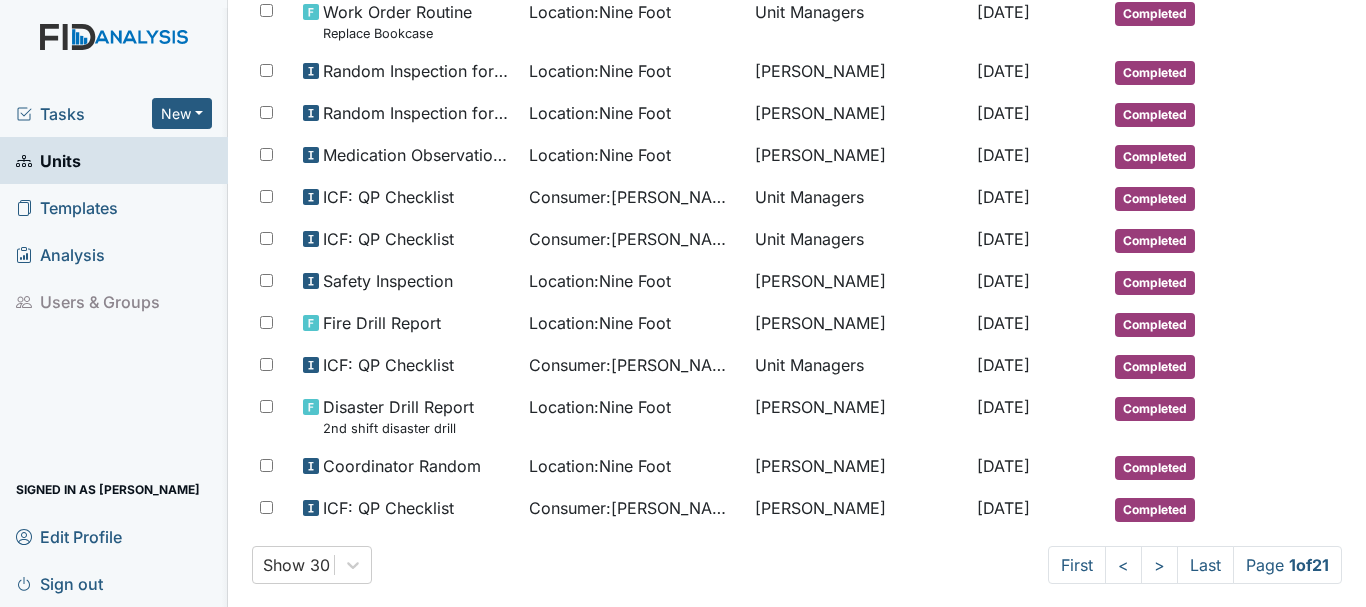 scroll, scrollTop: 1105, scrollLeft: 0, axis: vertical 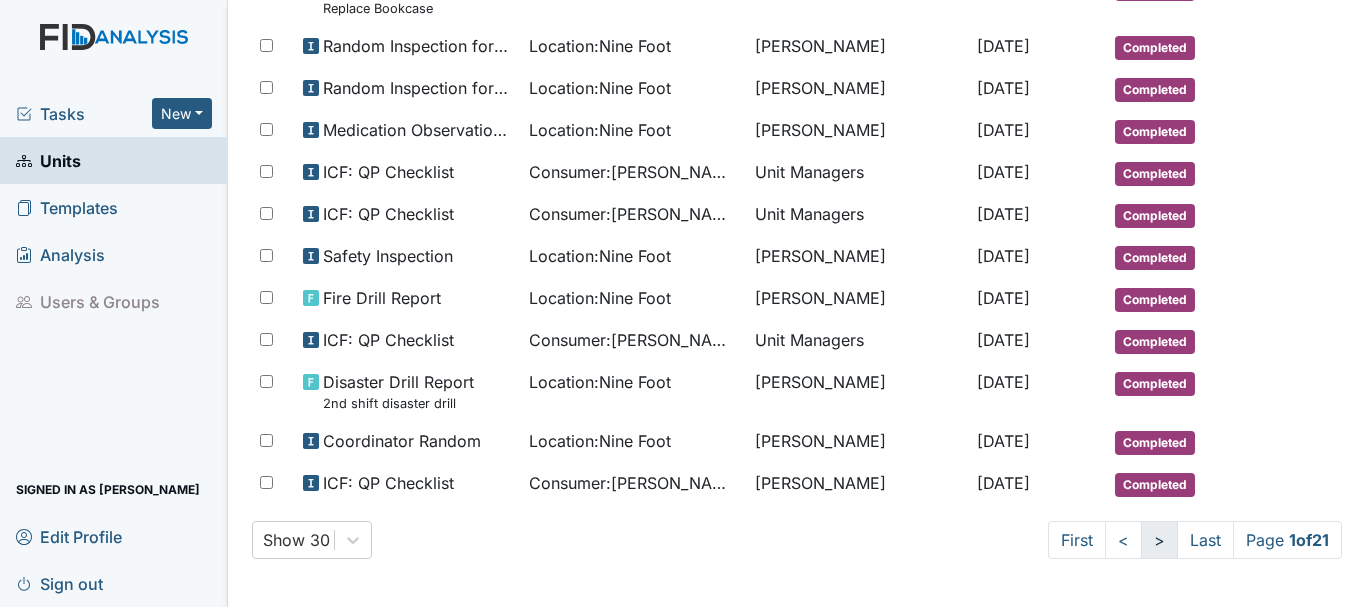 click on ">" at bounding box center (1159, 540) 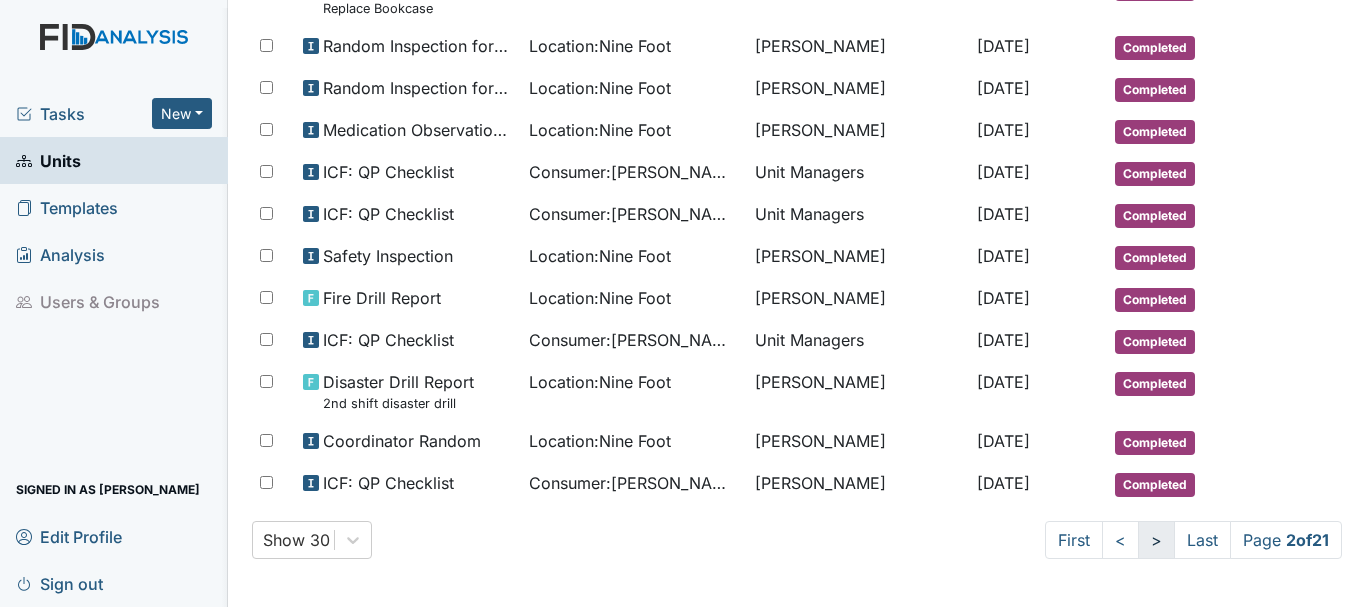 scroll, scrollTop: 1156, scrollLeft: 0, axis: vertical 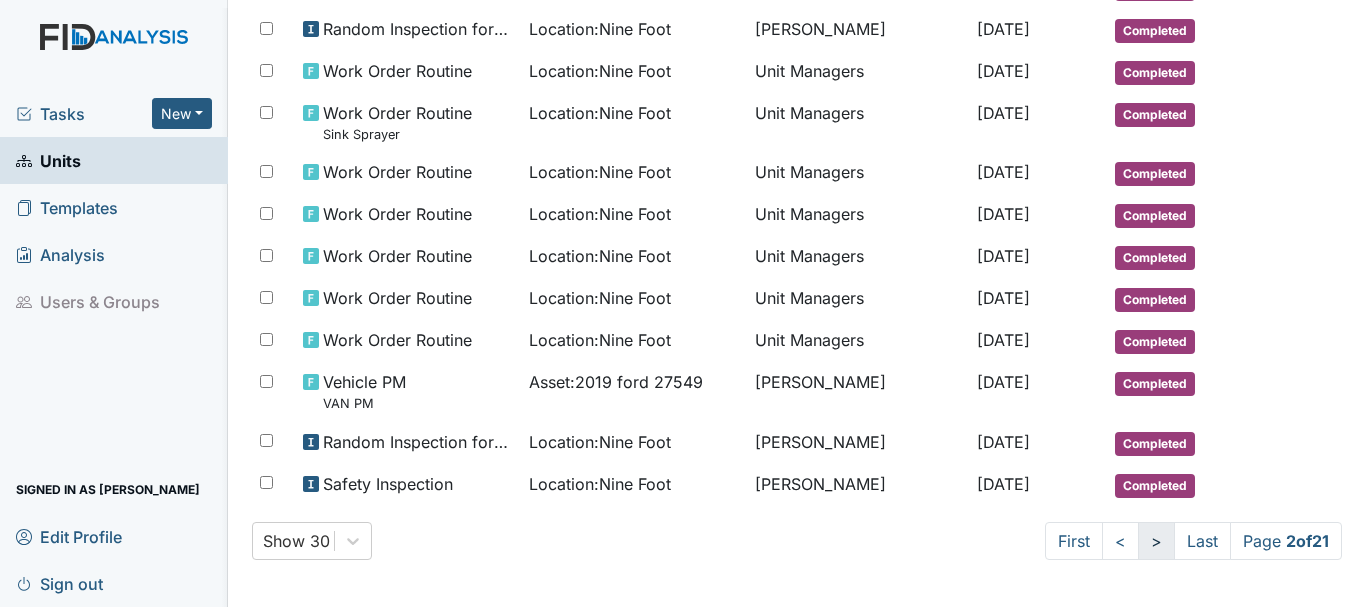 click on ">" at bounding box center (1156, 541) 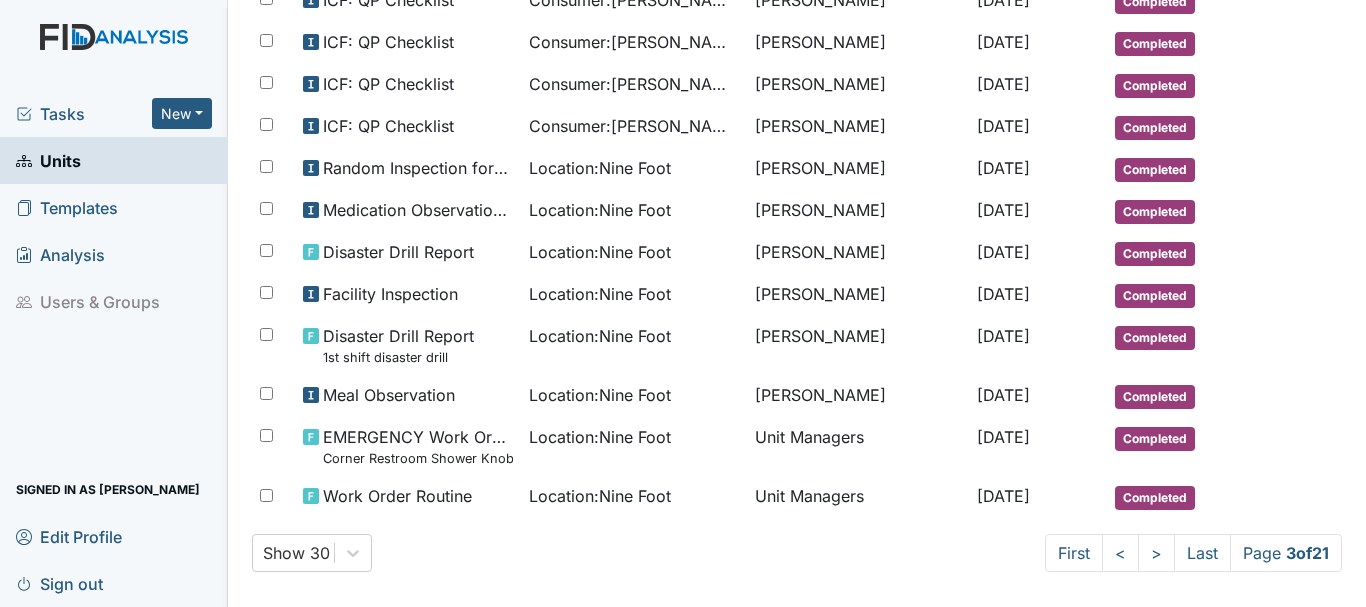 scroll, scrollTop: 1191, scrollLeft: 0, axis: vertical 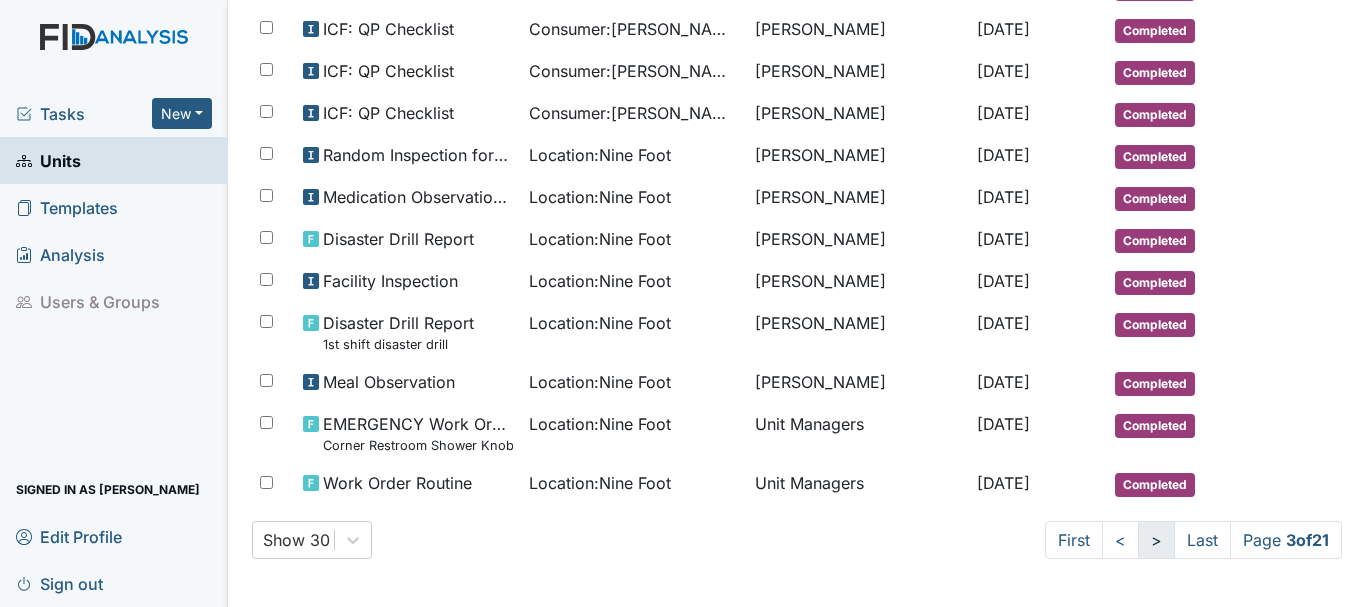 click on ">" at bounding box center (1156, 540) 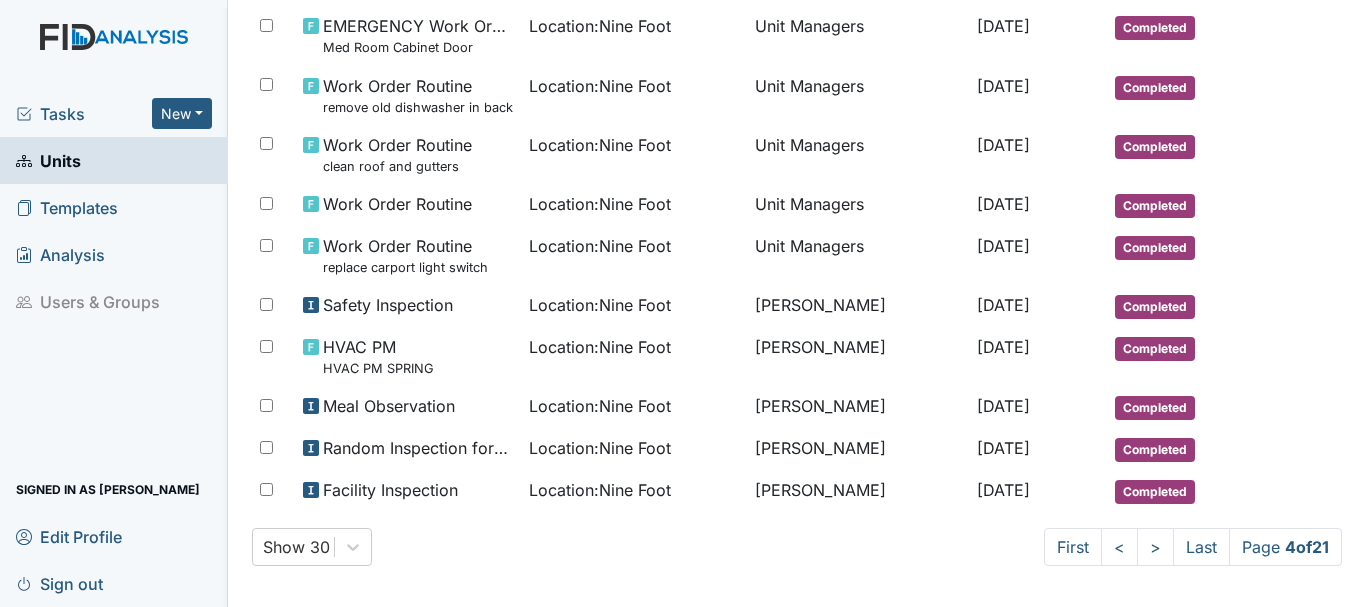 scroll, scrollTop: 1225, scrollLeft: 0, axis: vertical 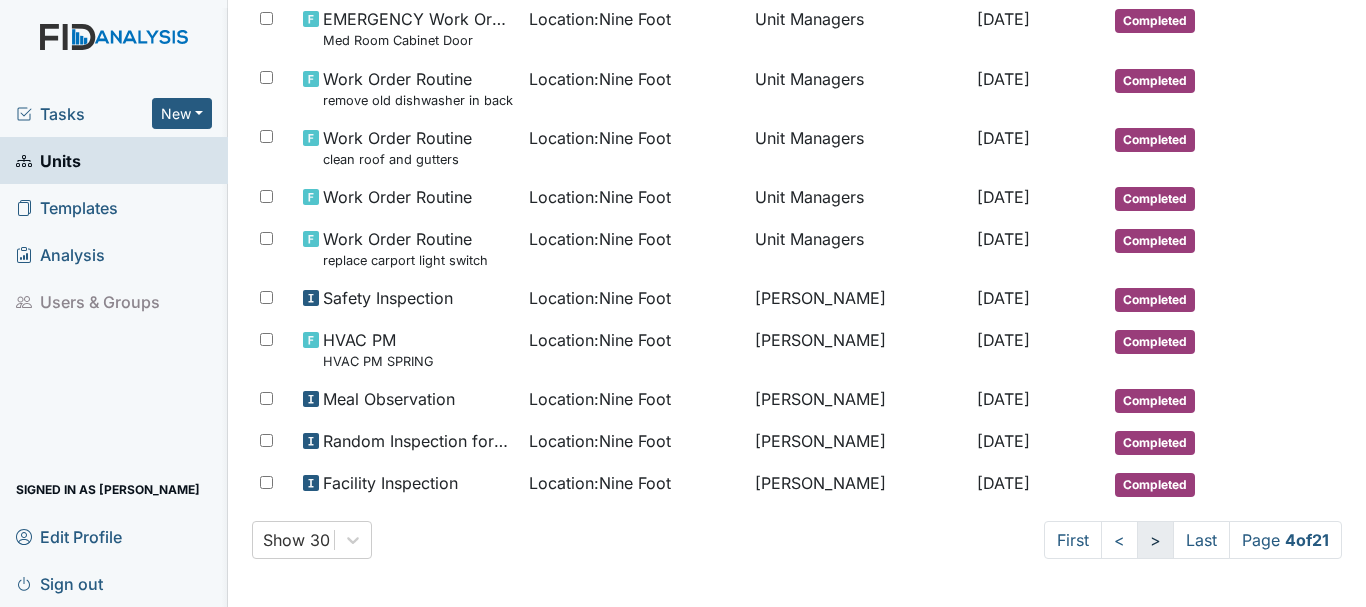 click on ">" at bounding box center (1155, 540) 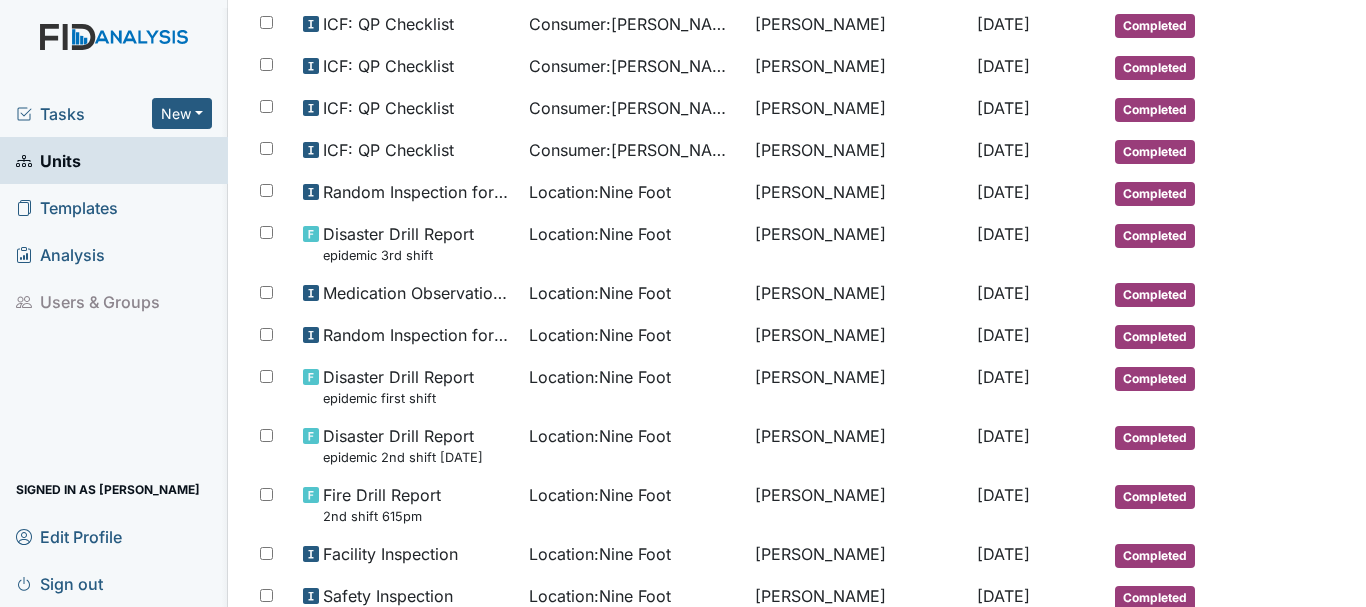 scroll, scrollTop: 1208, scrollLeft: 0, axis: vertical 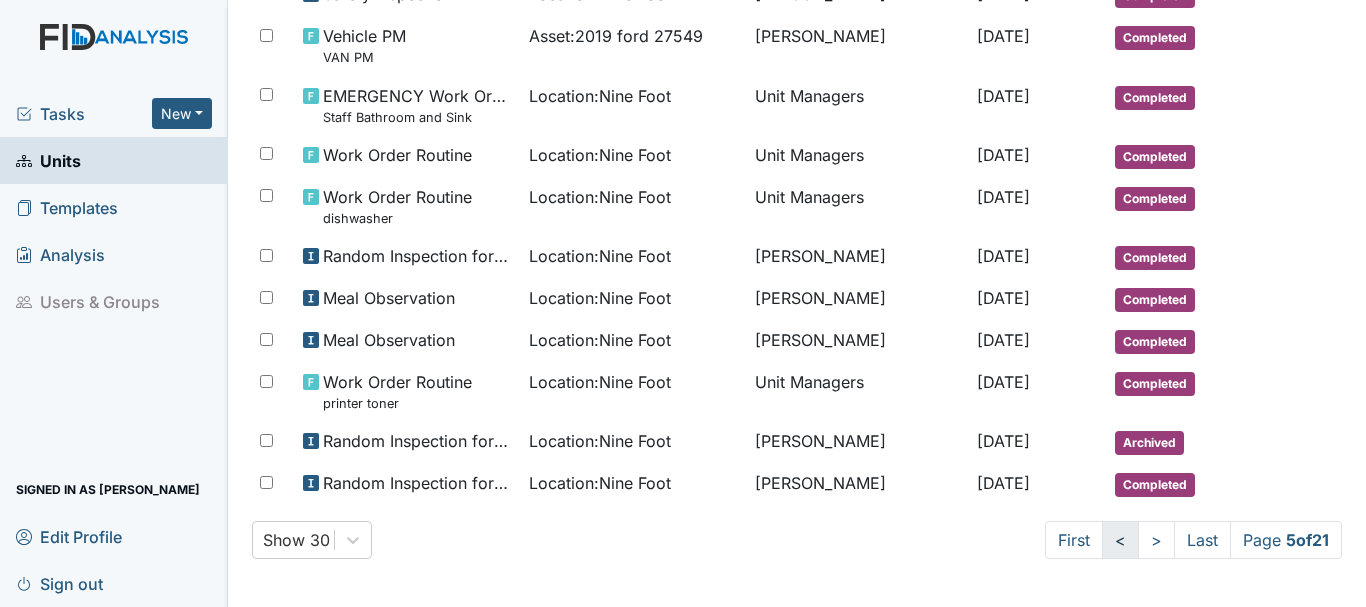 click on "<" at bounding box center (1120, 540) 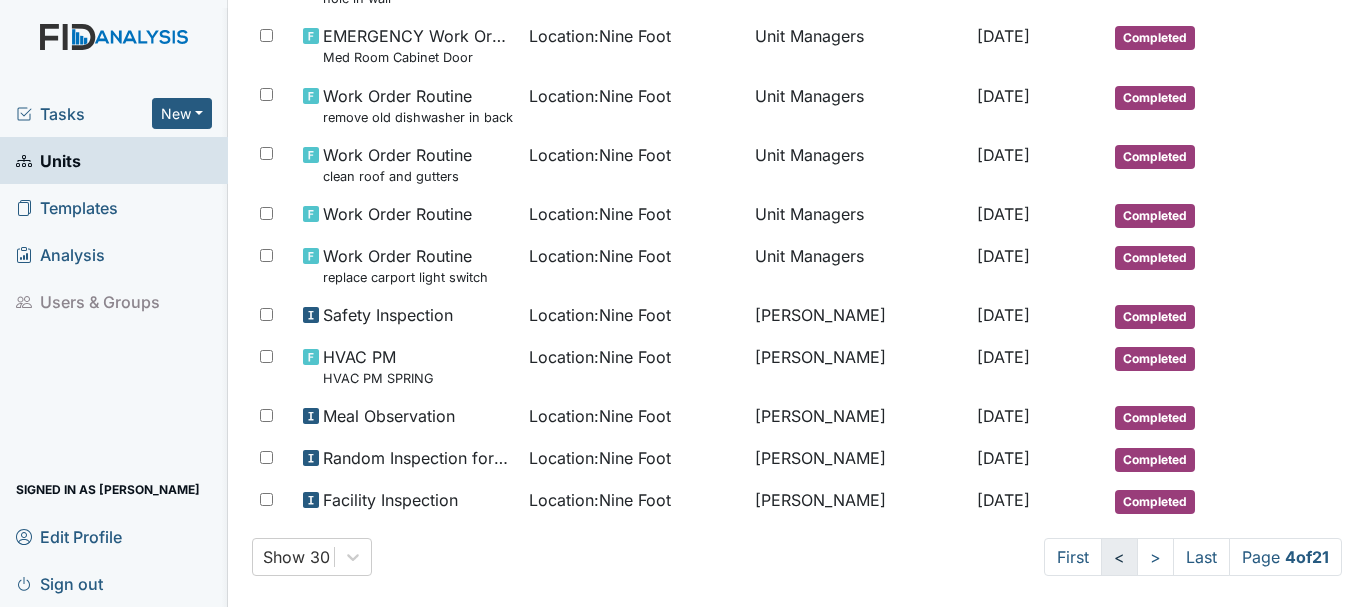 scroll, scrollTop: 1191, scrollLeft: 0, axis: vertical 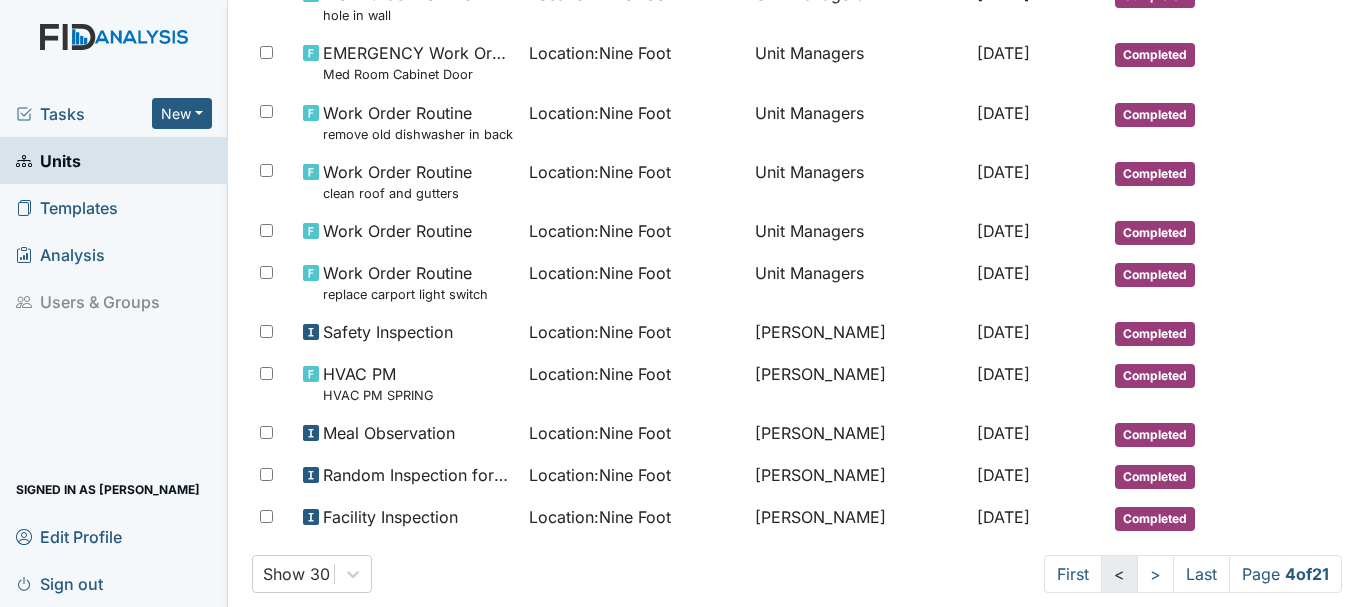 click on "<" at bounding box center (1119, 574) 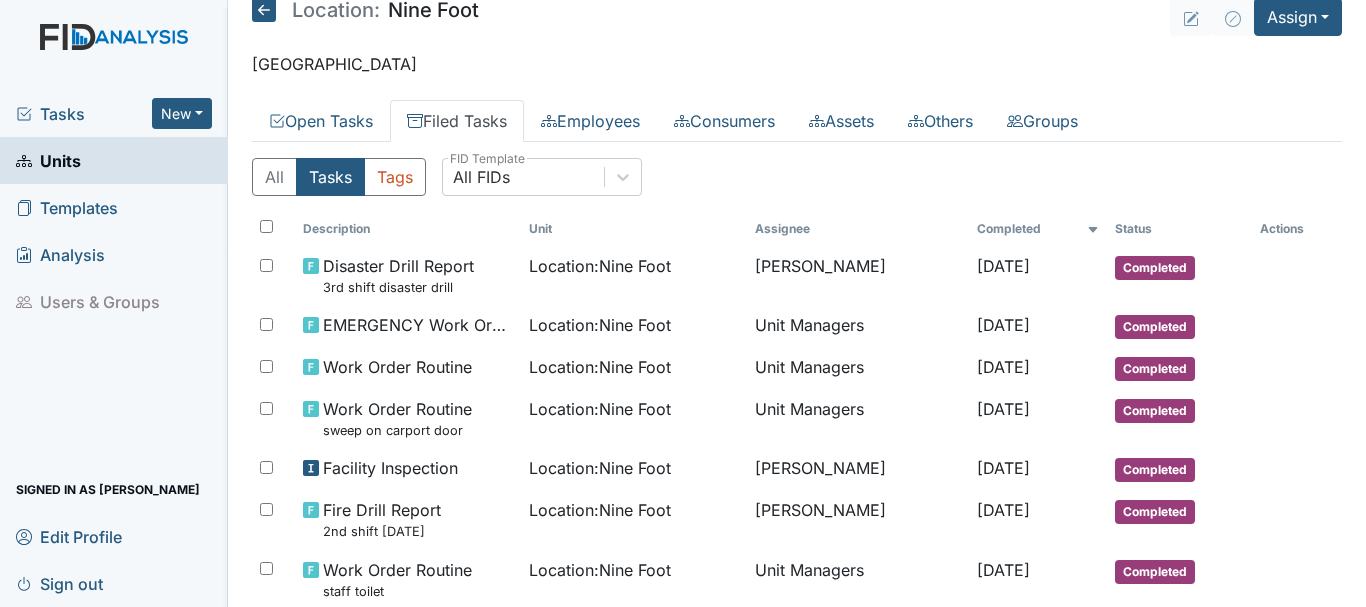 scroll, scrollTop: 0, scrollLeft: 0, axis: both 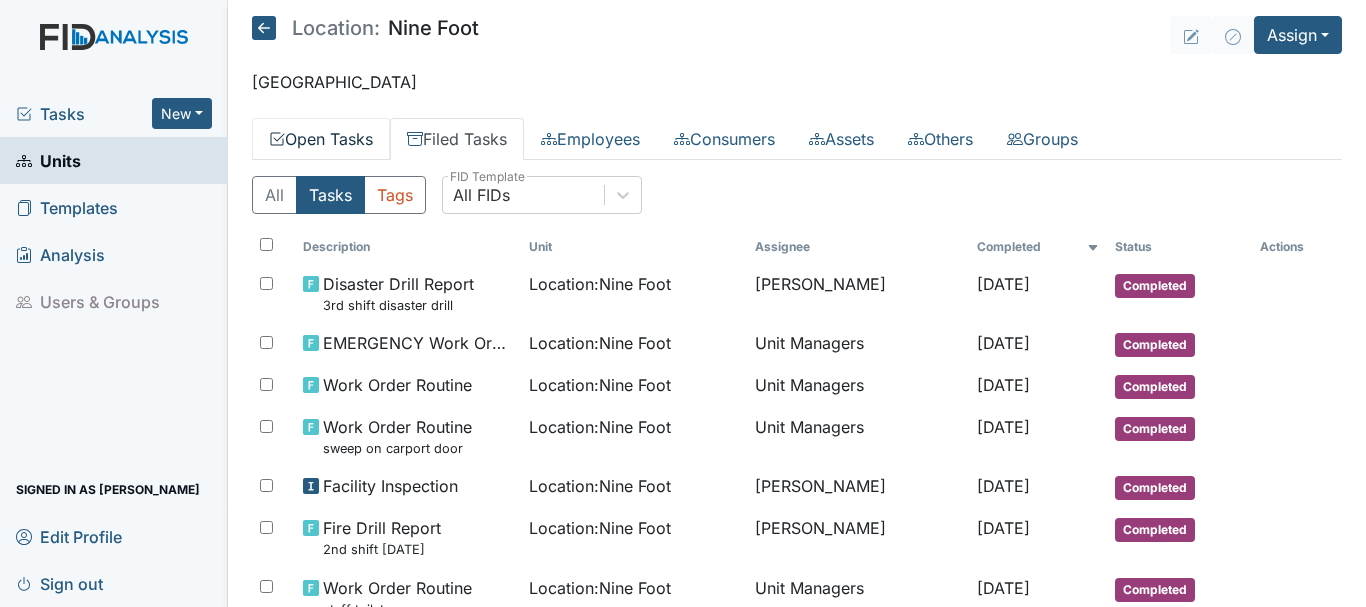 click on "Open Tasks" at bounding box center (321, 139) 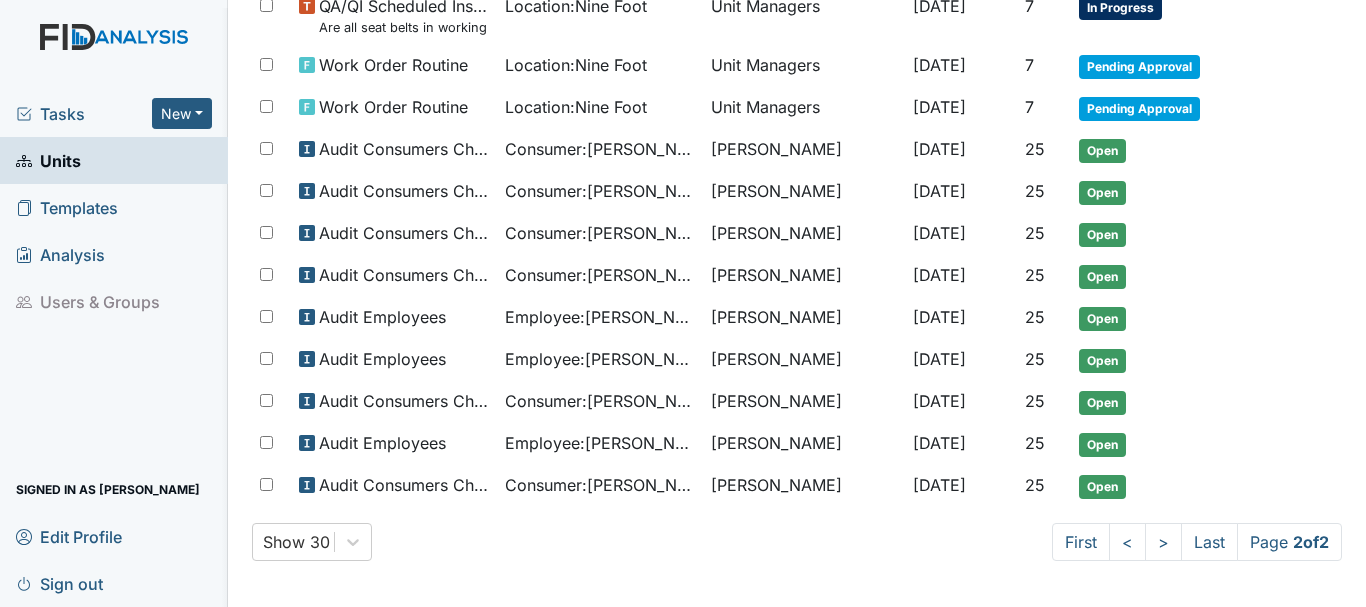 scroll, scrollTop: 576, scrollLeft: 0, axis: vertical 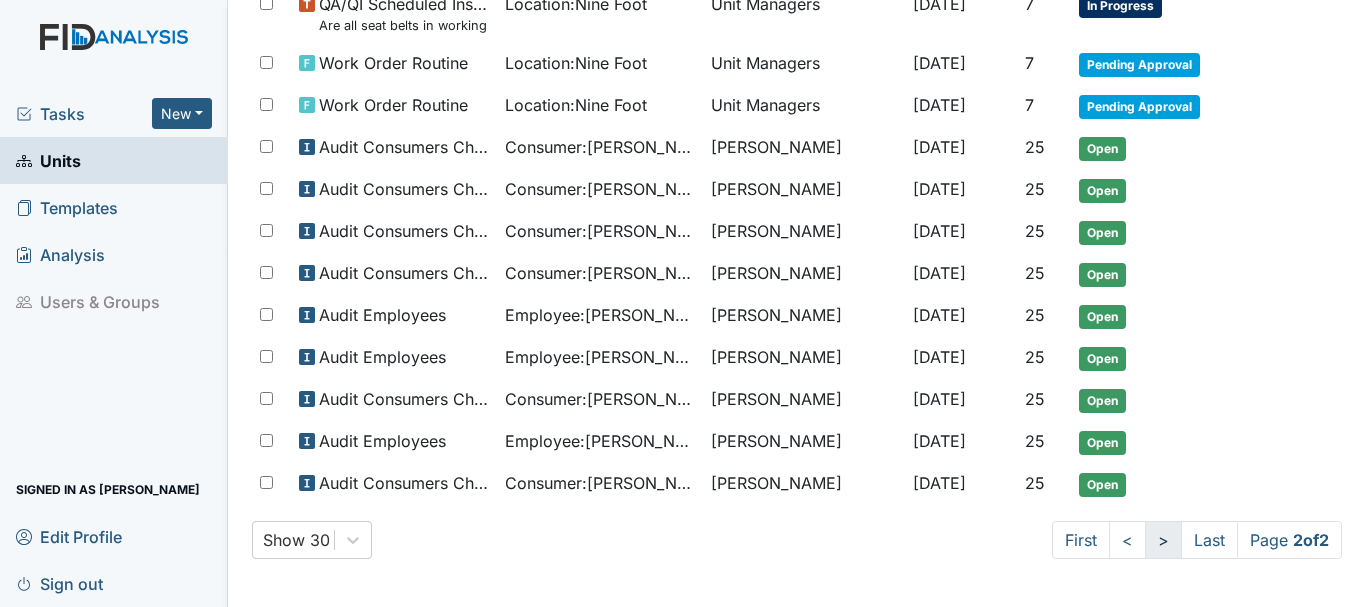 click on ">" at bounding box center (1163, 540) 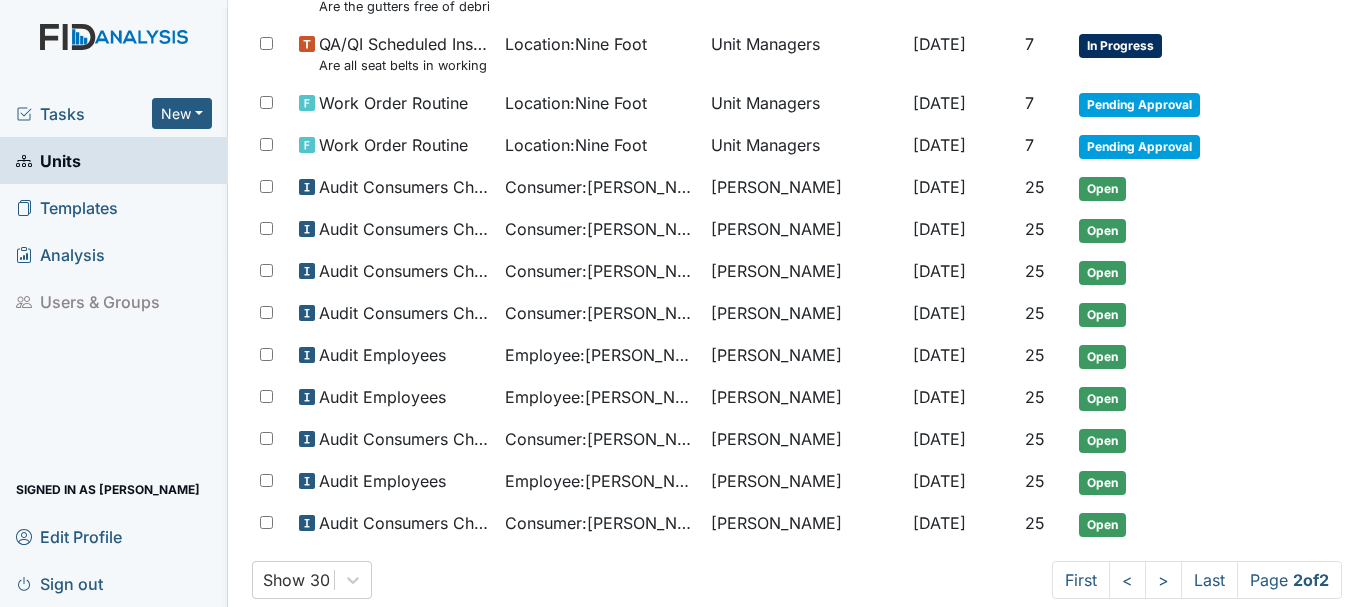 scroll, scrollTop: 576, scrollLeft: 0, axis: vertical 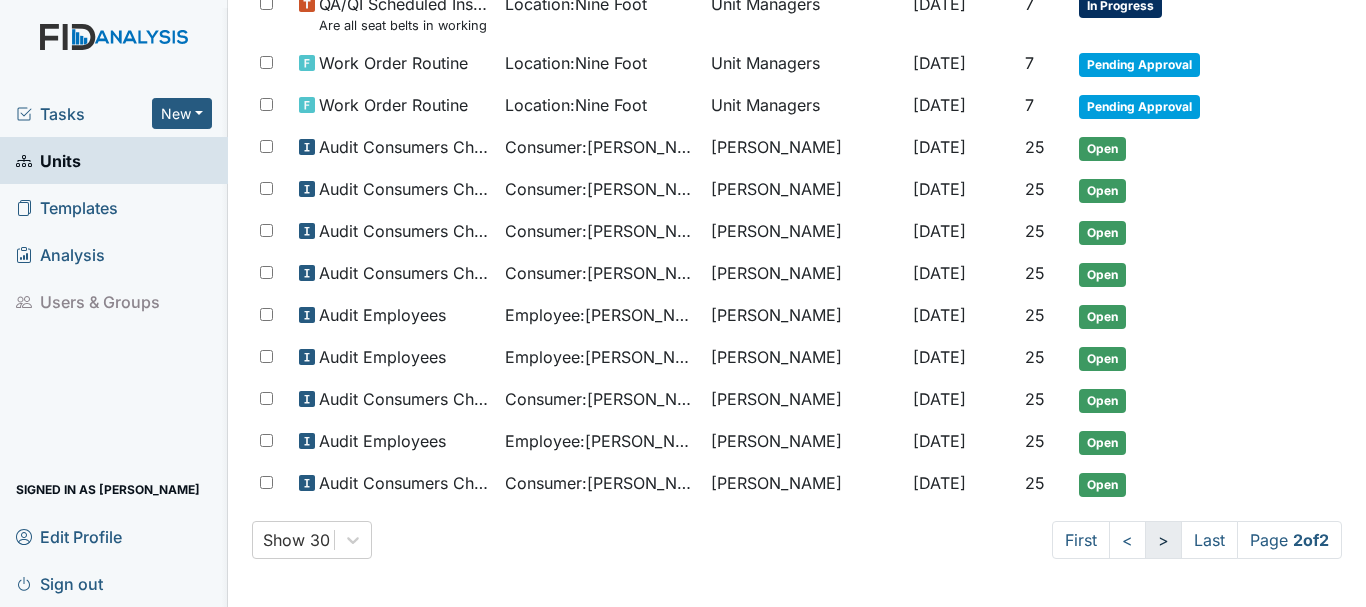 click on ">" at bounding box center [1163, 540] 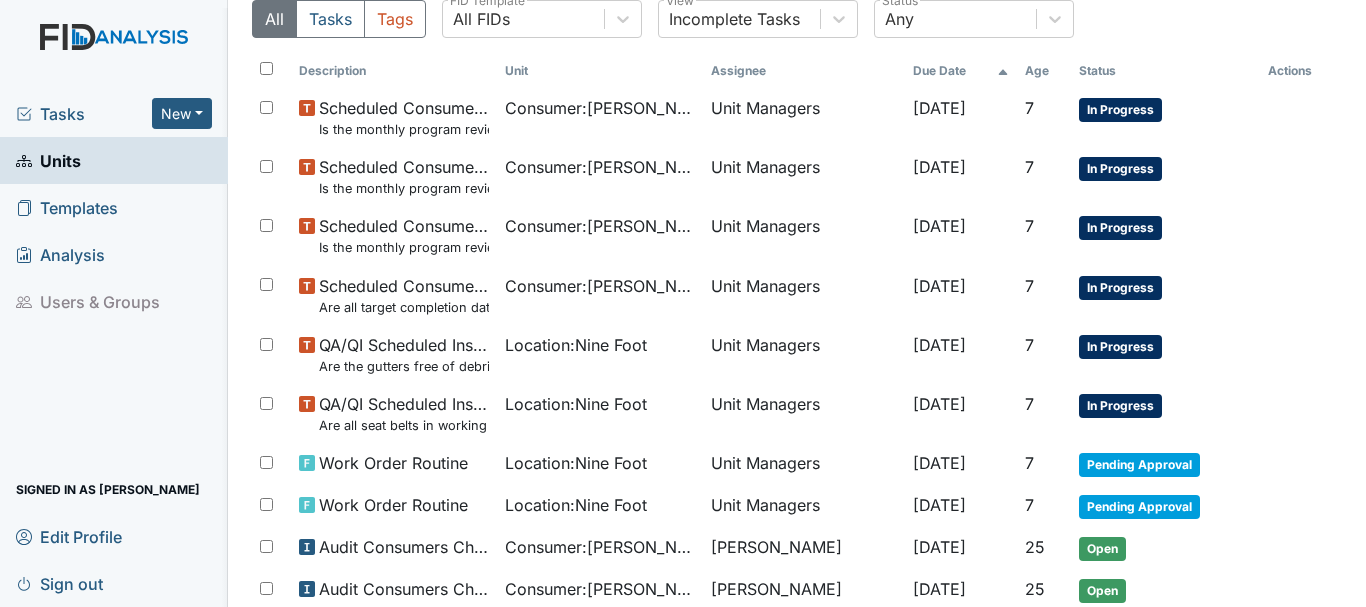 scroll, scrollTop: 0, scrollLeft: 0, axis: both 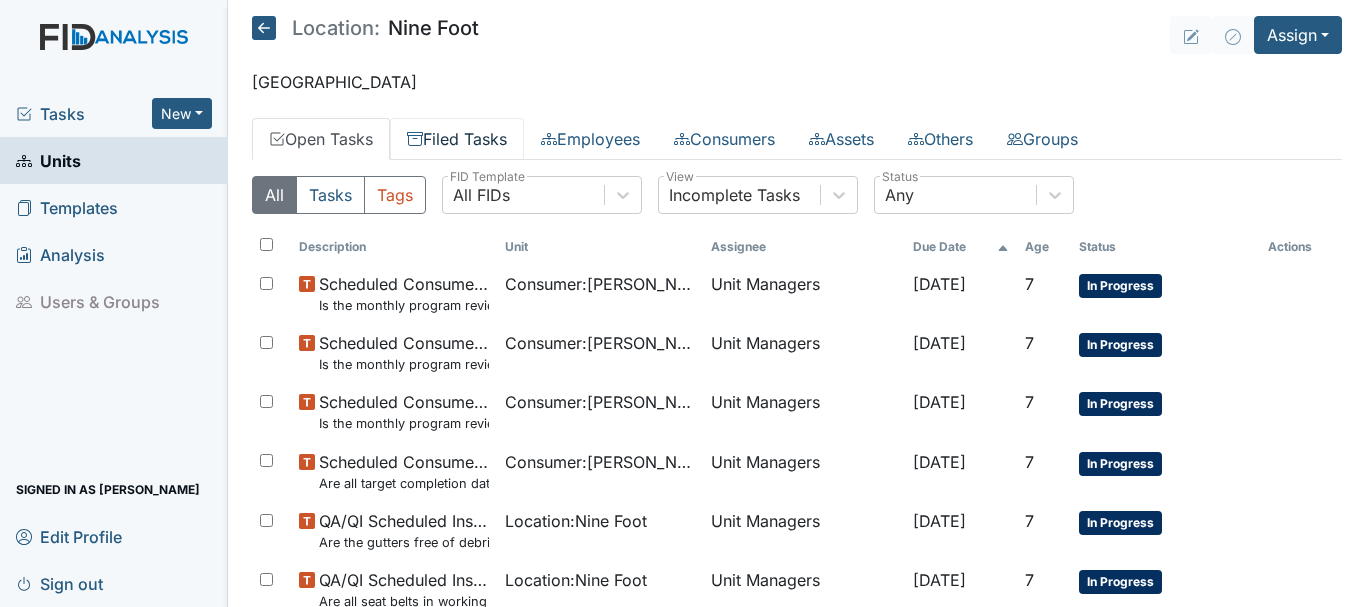 click on "Filed Tasks" at bounding box center [457, 139] 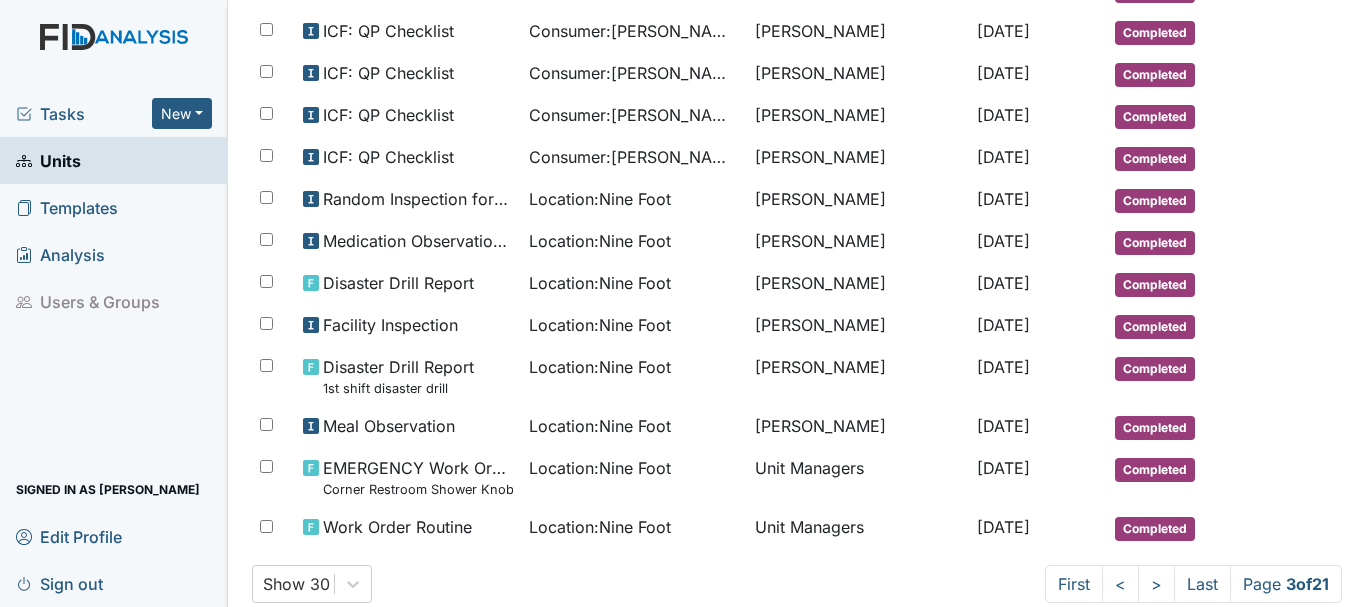 scroll, scrollTop: 1191, scrollLeft: 0, axis: vertical 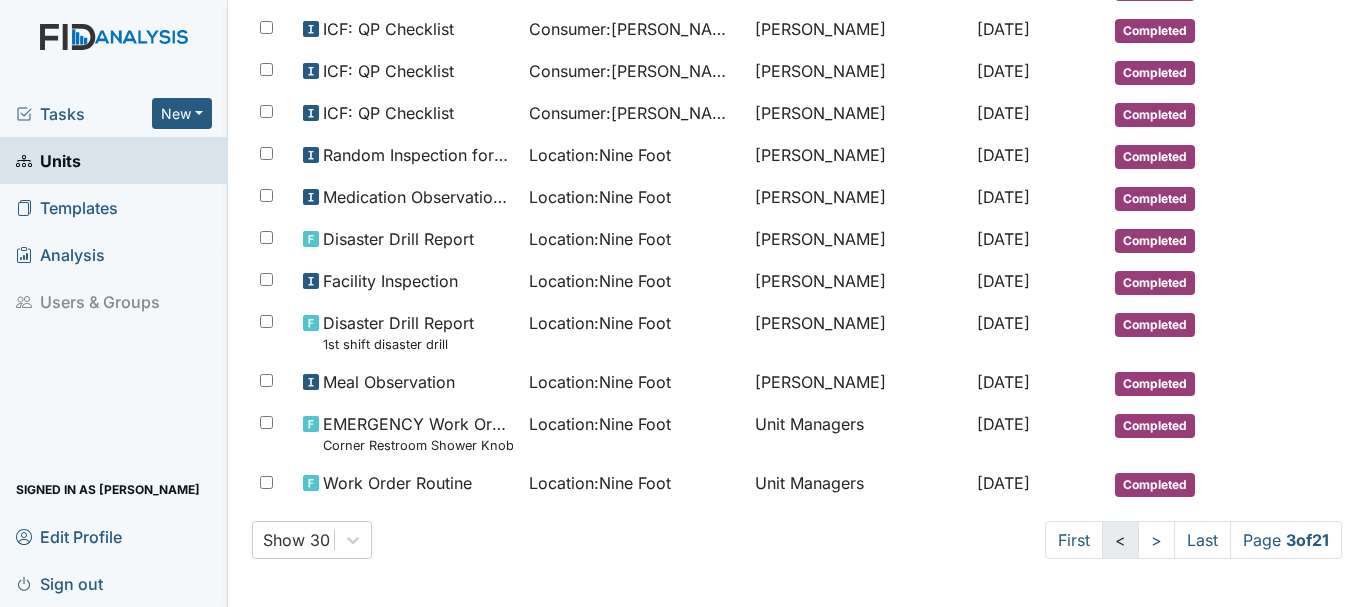 click on "<" at bounding box center [1120, 540] 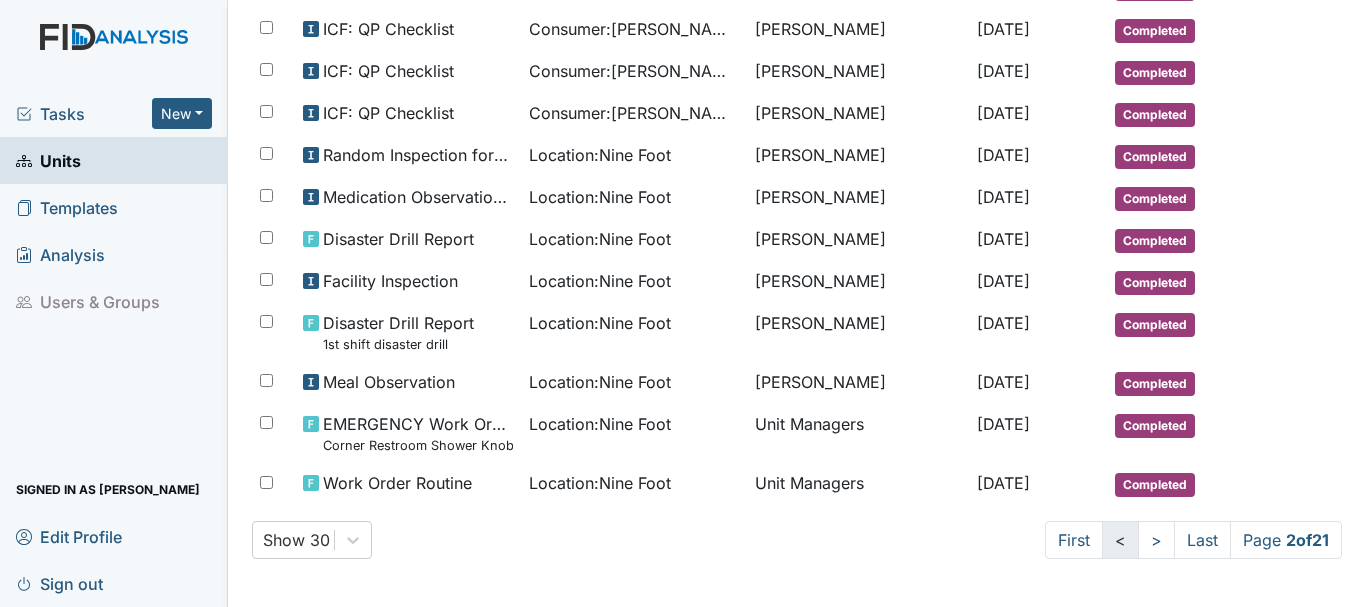 scroll, scrollTop: 1156, scrollLeft: 0, axis: vertical 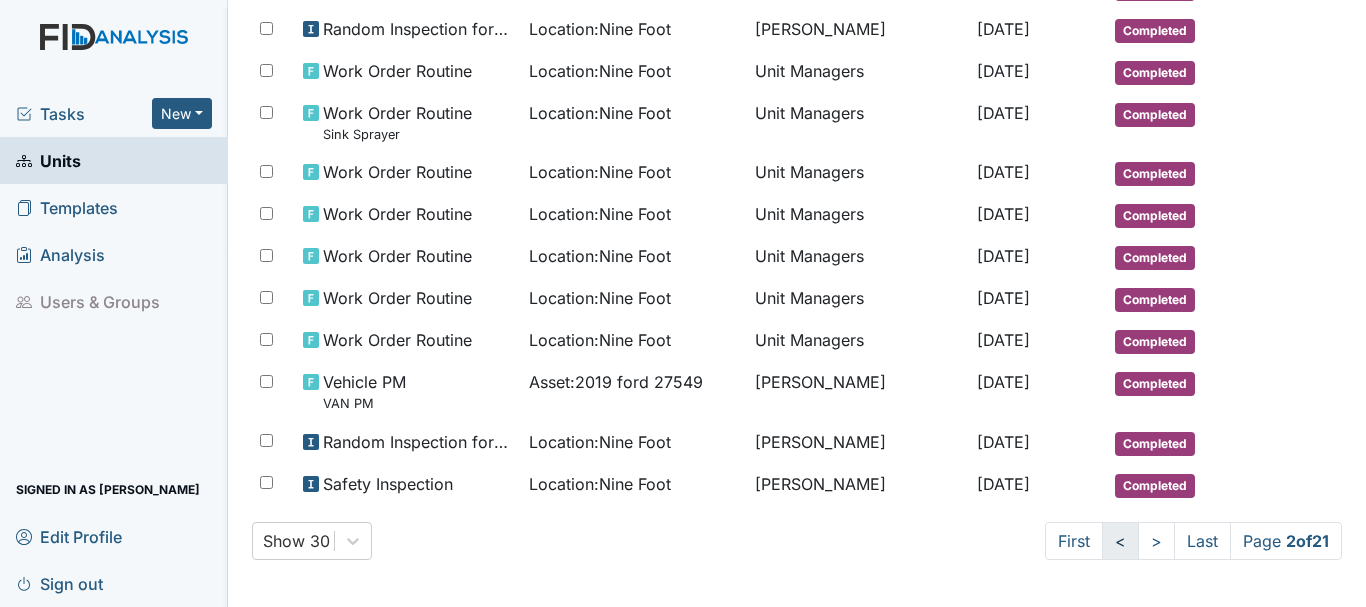 click on "<" at bounding box center [1120, 541] 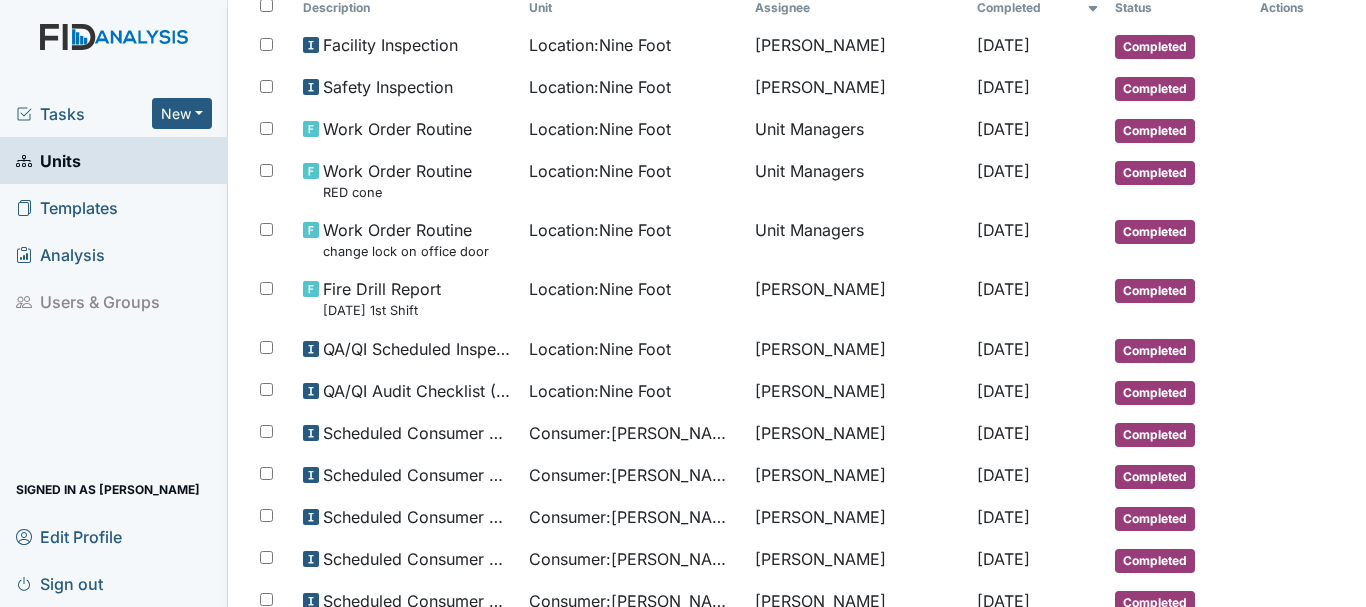 scroll, scrollTop: 199, scrollLeft: 0, axis: vertical 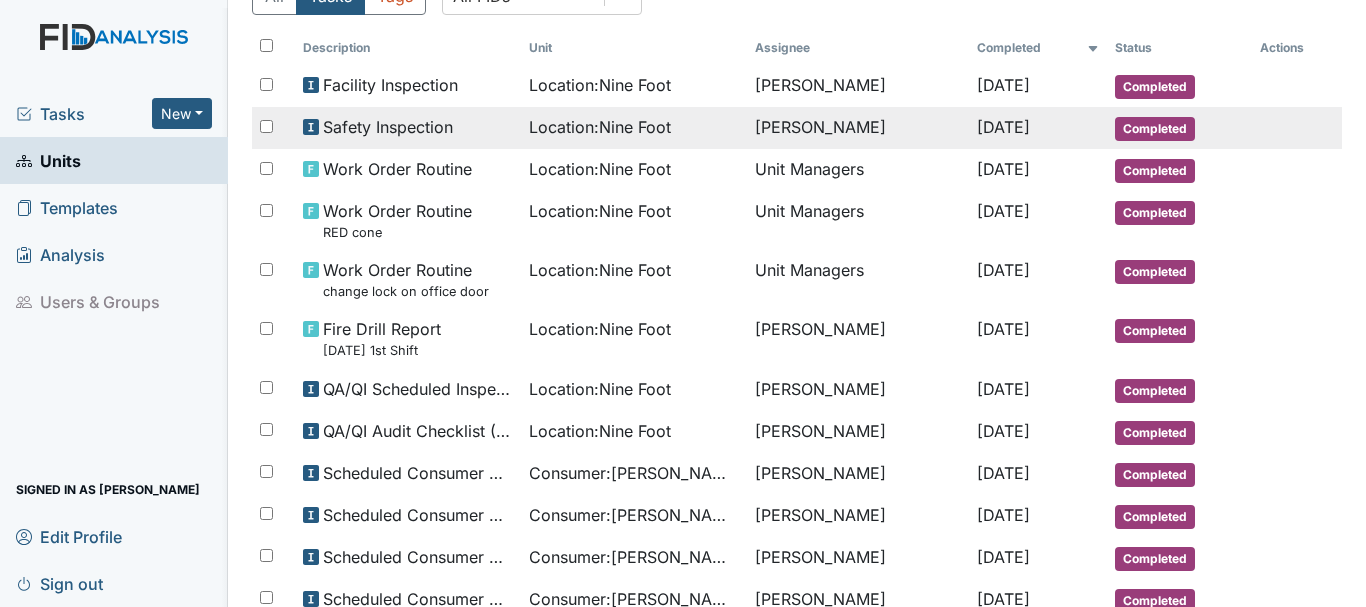 click on "Completed" at bounding box center [1155, 129] 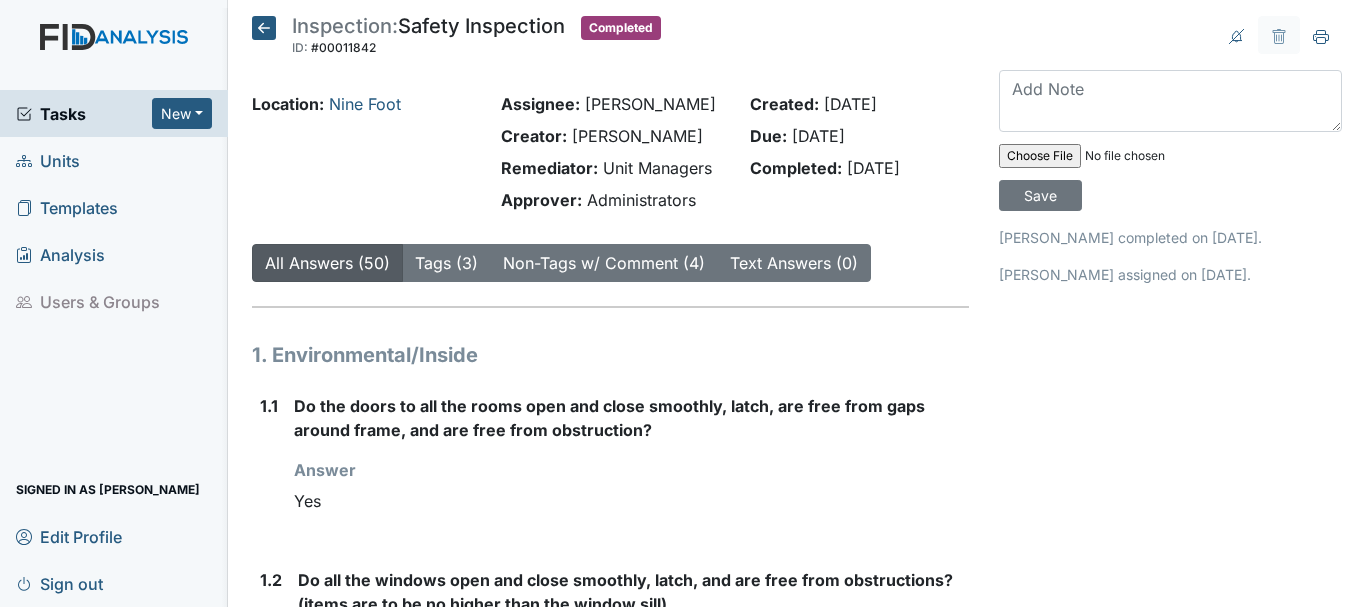 scroll, scrollTop: 0, scrollLeft: 0, axis: both 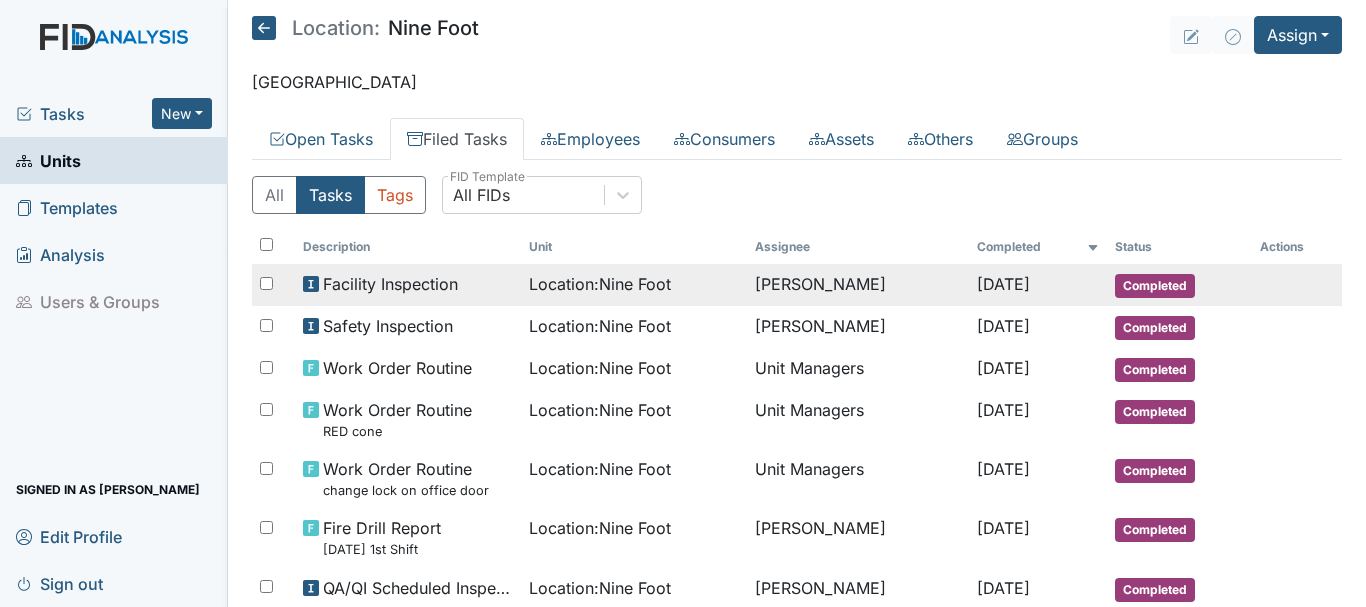 click on "Completed" at bounding box center (1155, 286) 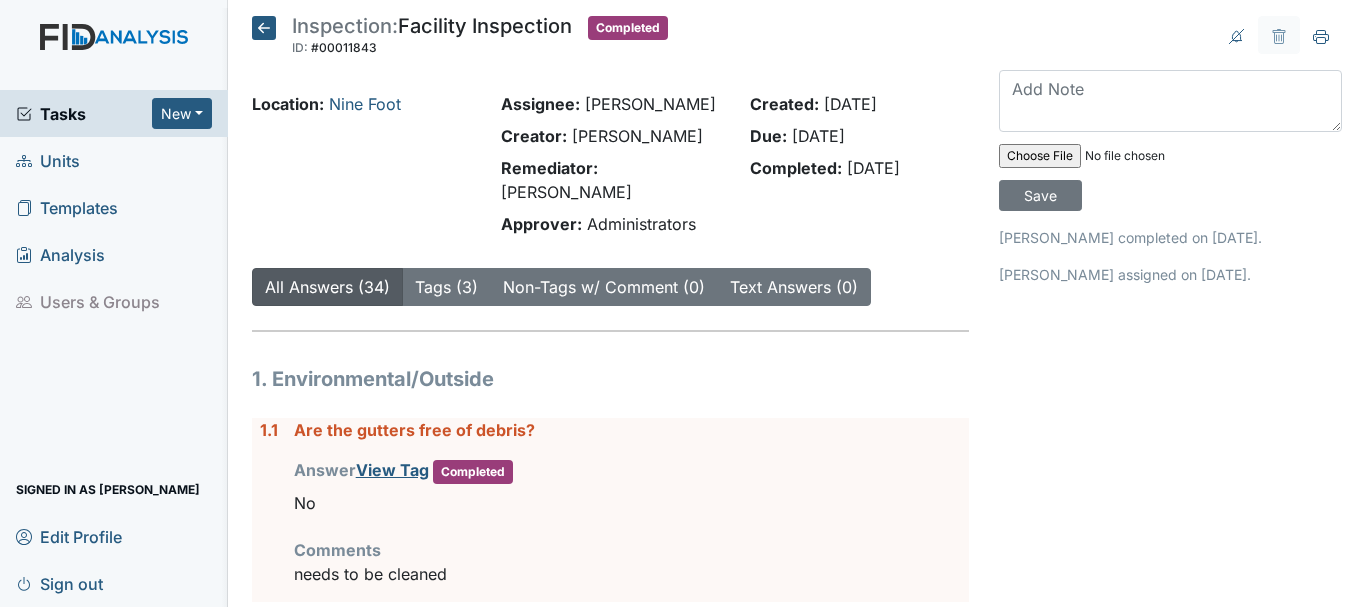 scroll, scrollTop: 0, scrollLeft: 0, axis: both 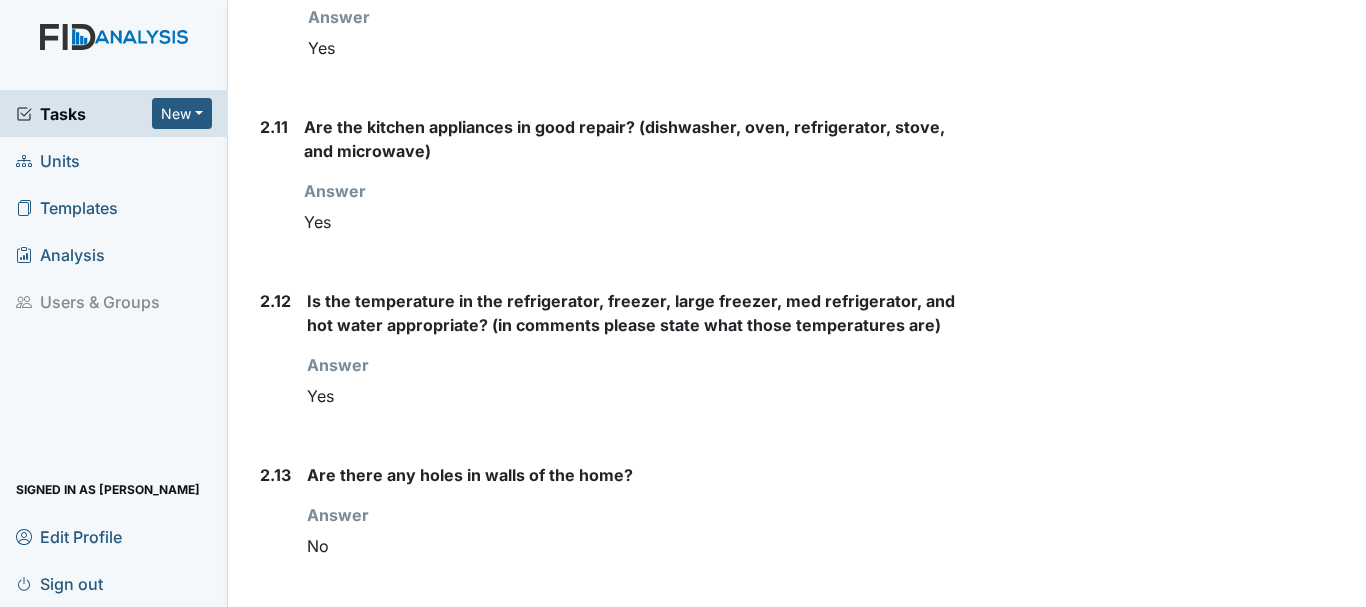 click on "Answer
You must select one of the below options.
No" at bounding box center [638, 534] 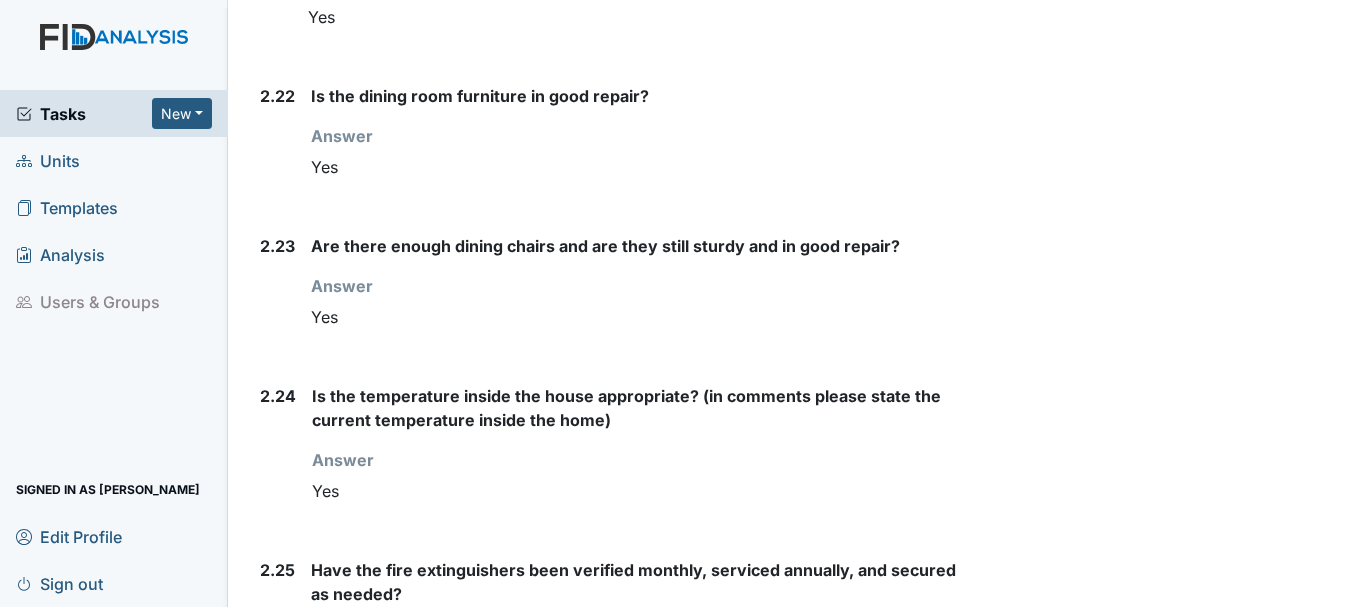scroll, scrollTop: 5037, scrollLeft: 0, axis: vertical 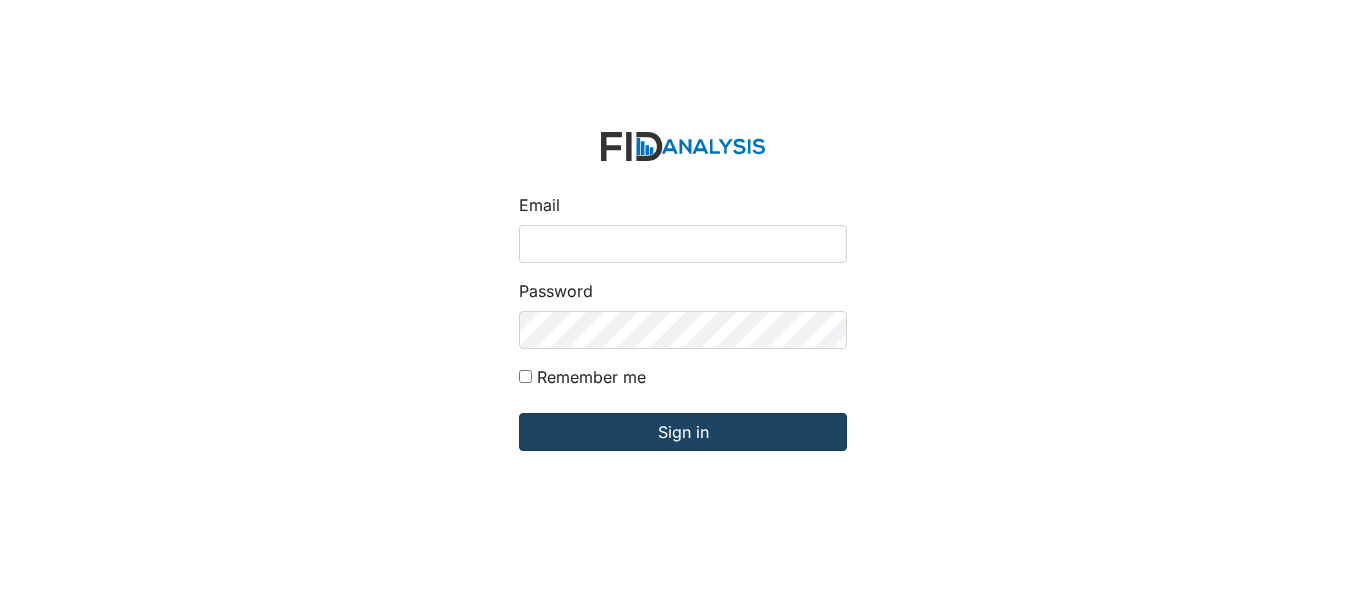type on "[EMAIL_ADDRESS][DOMAIN_NAME]" 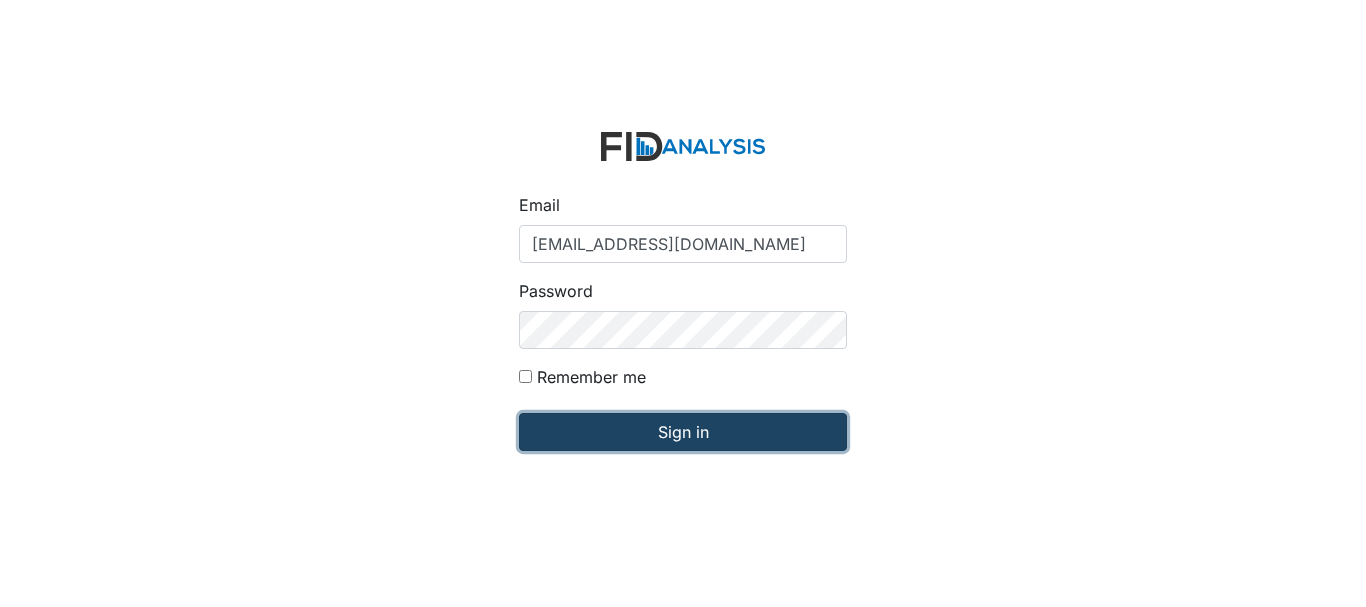 click on "Sign in" at bounding box center [683, 432] 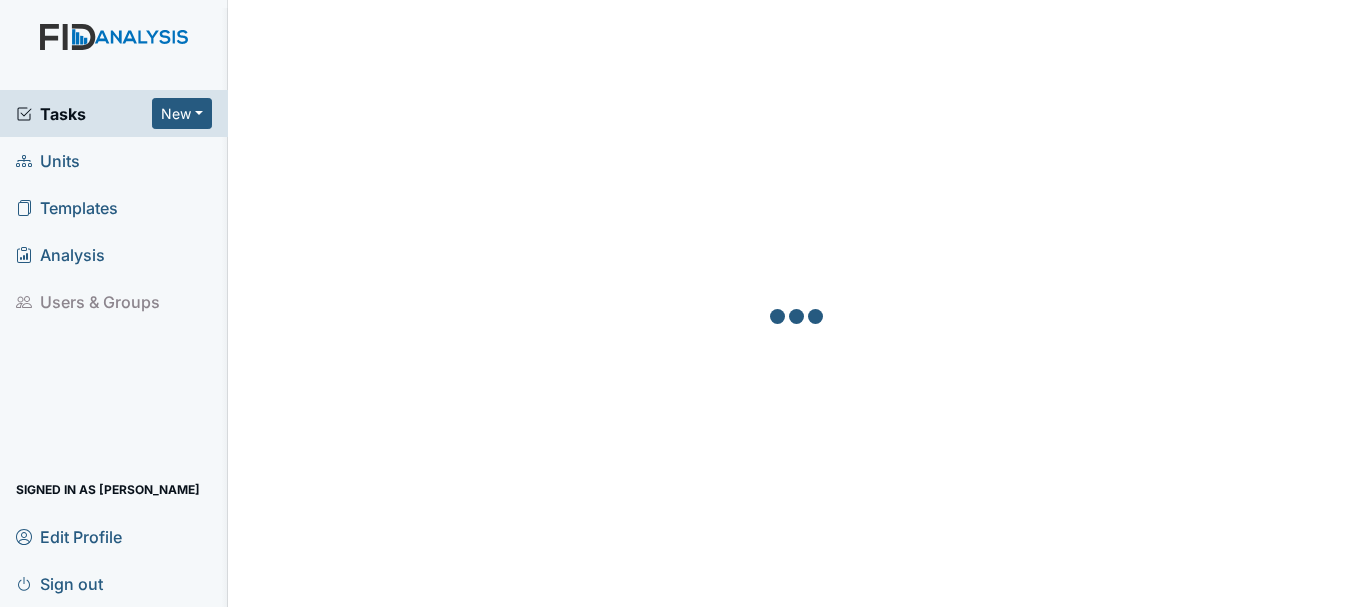 scroll, scrollTop: 0, scrollLeft: 0, axis: both 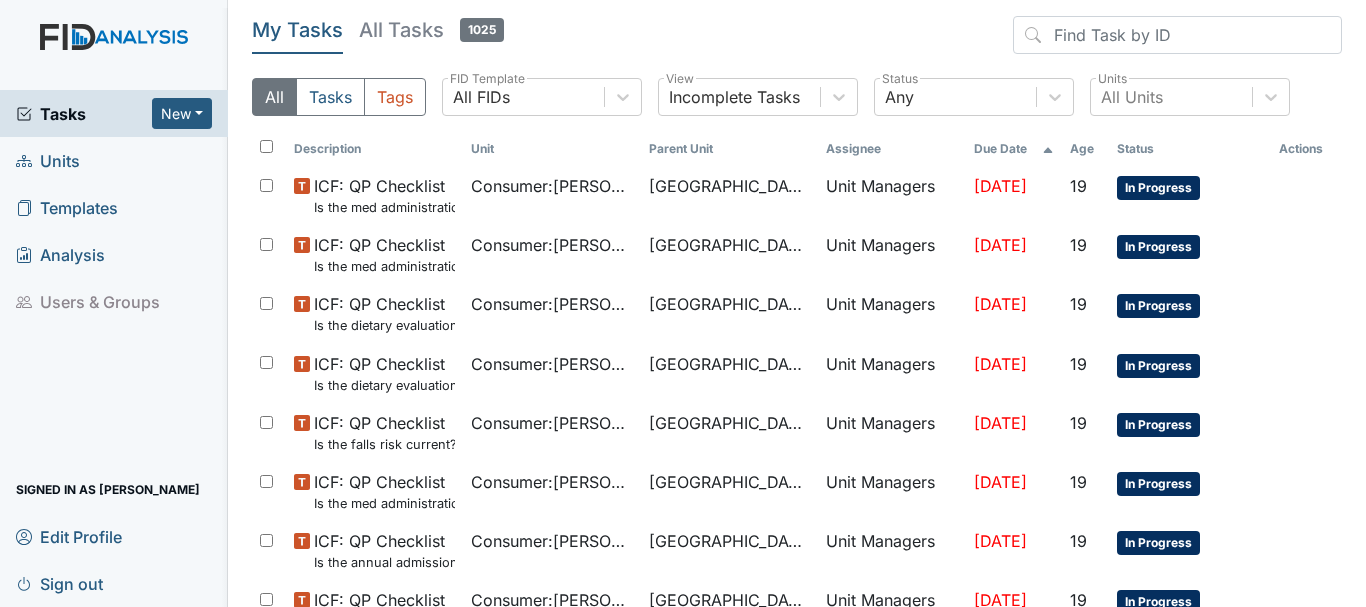 click on "Units" at bounding box center (114, 160) 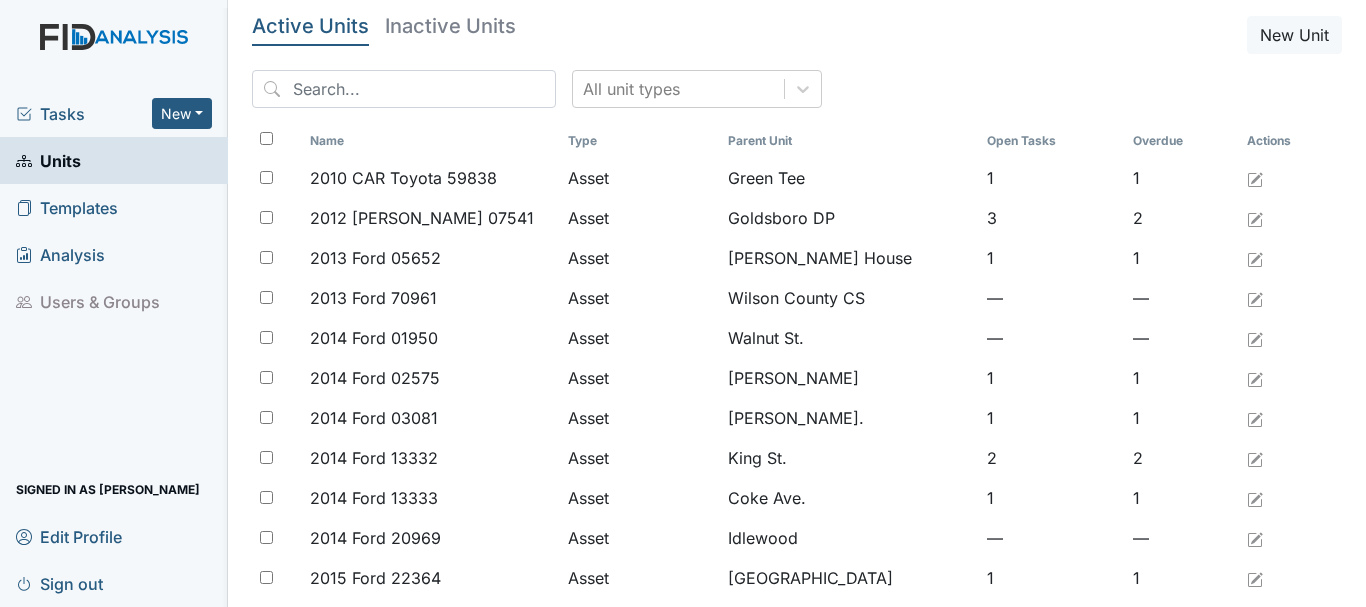 scroll, scrollTop: 0, scrollLeft: 0, axis: both 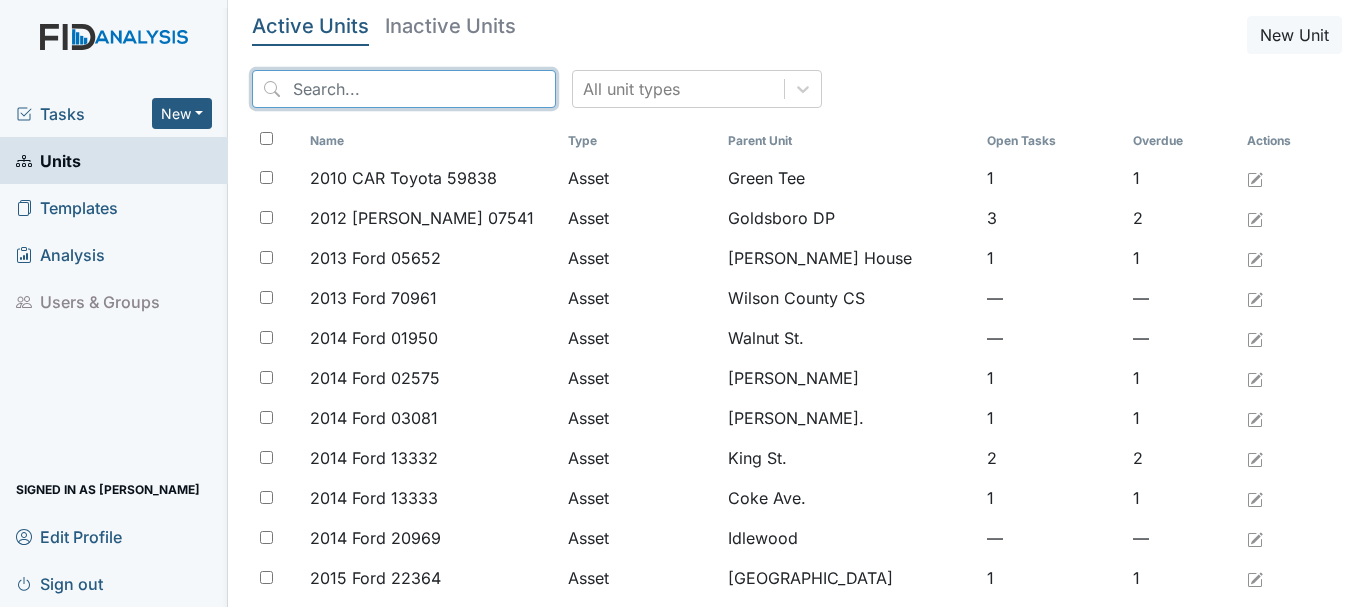click at bounding box center [404, 89] 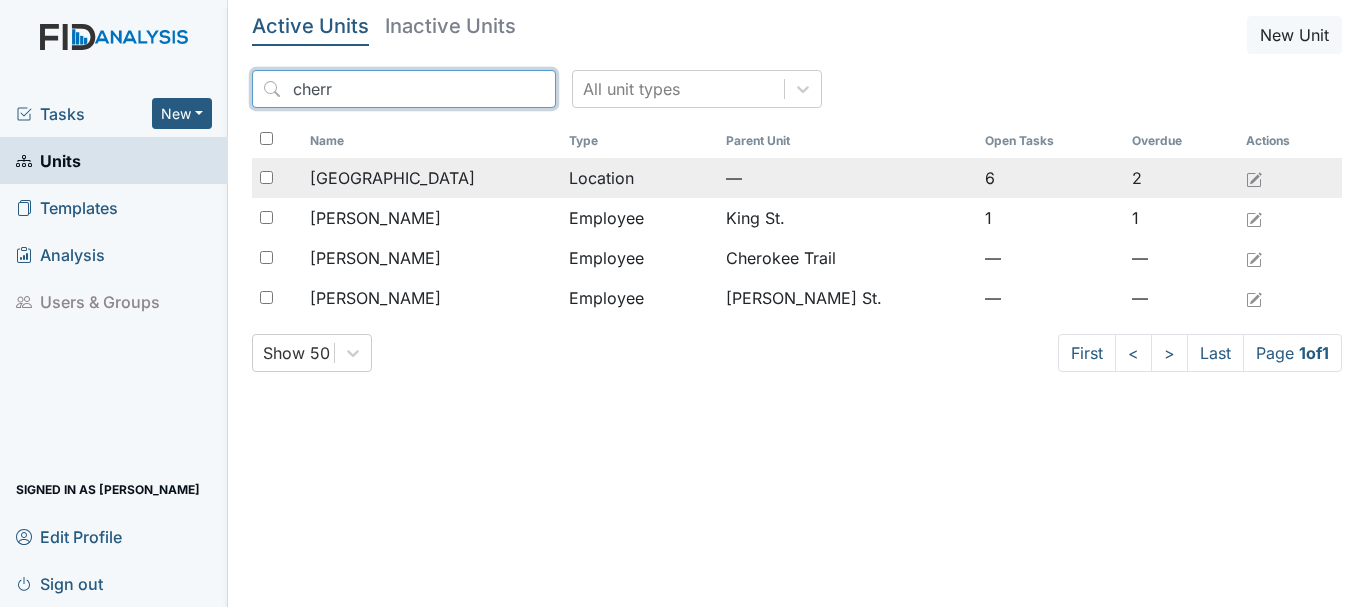type on "cherr" 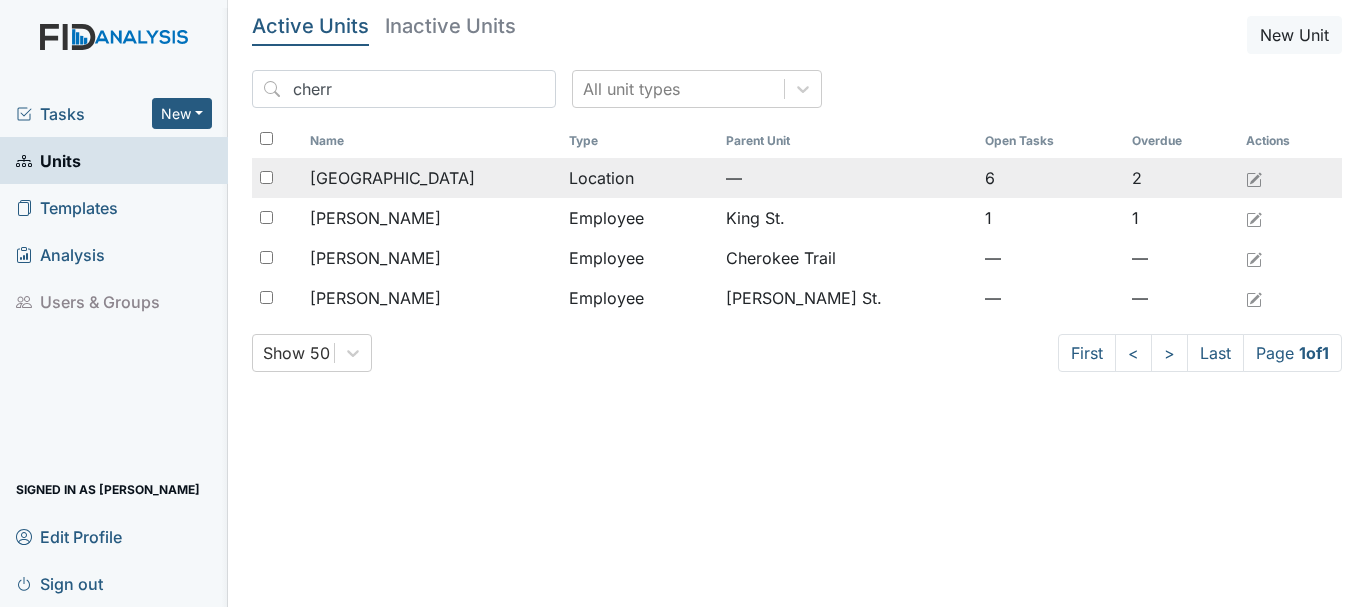 click on "[GEOGRAPHIC_DATA]" at bounding box center [392, 178] 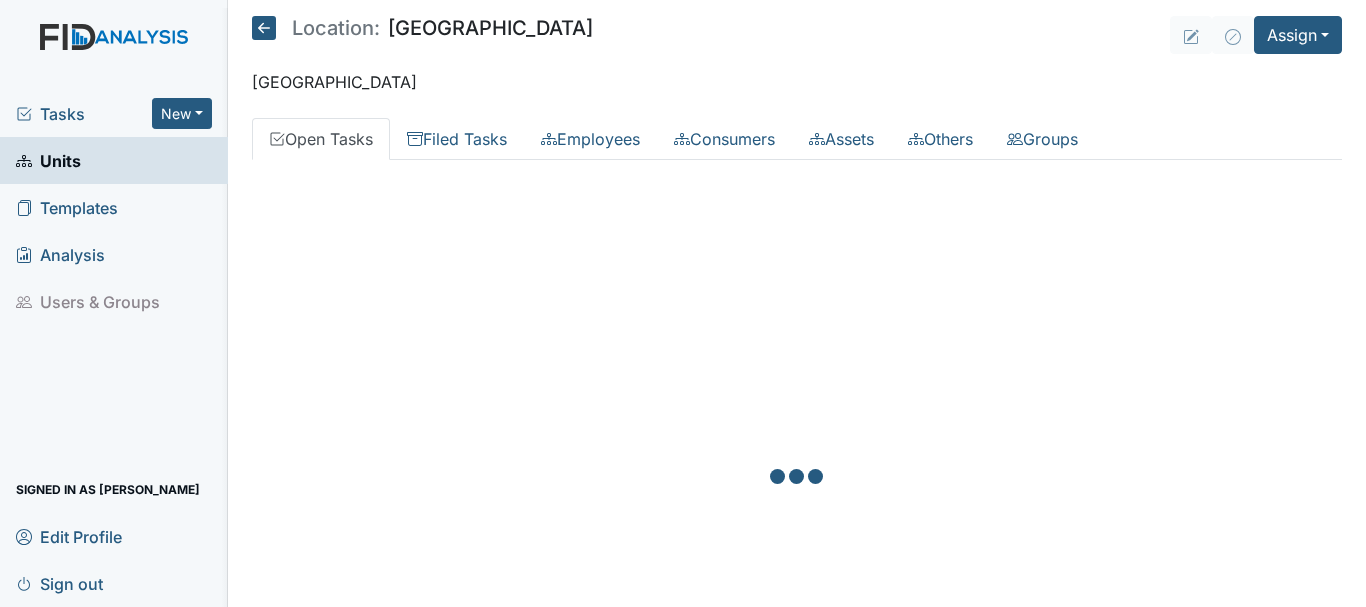 scroll, scrollTop: 0, scrollLeft: 0, axis: both 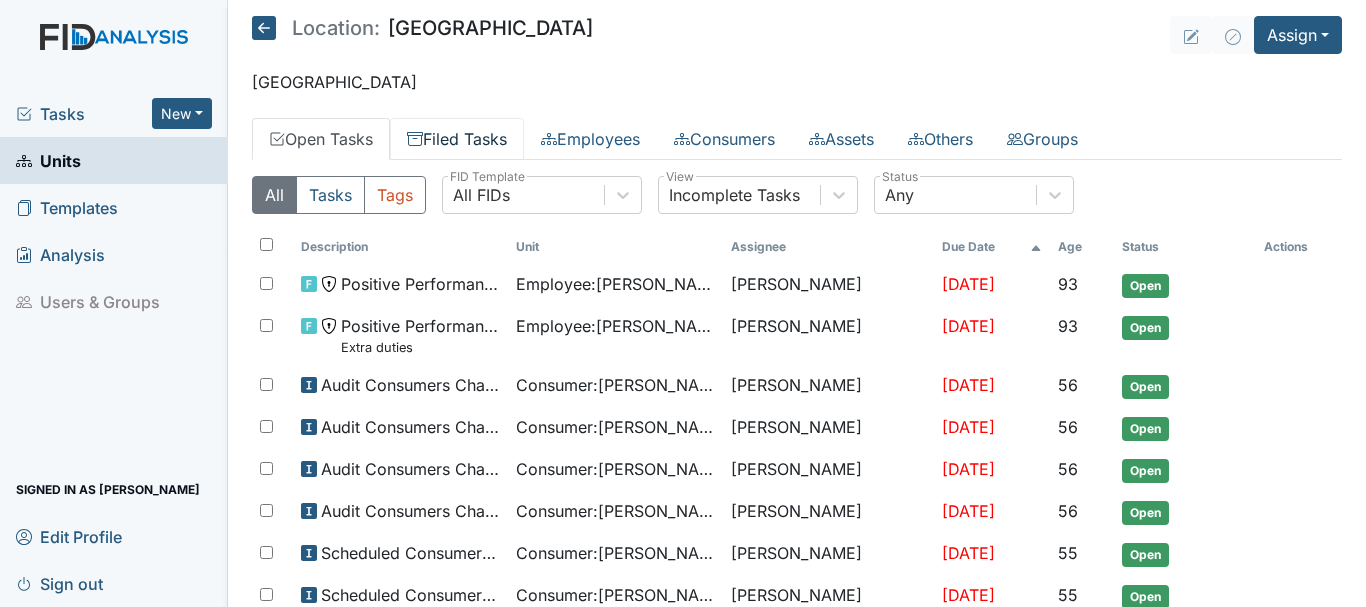 click on "Filed Tasks" at bounding box center [457, 139] 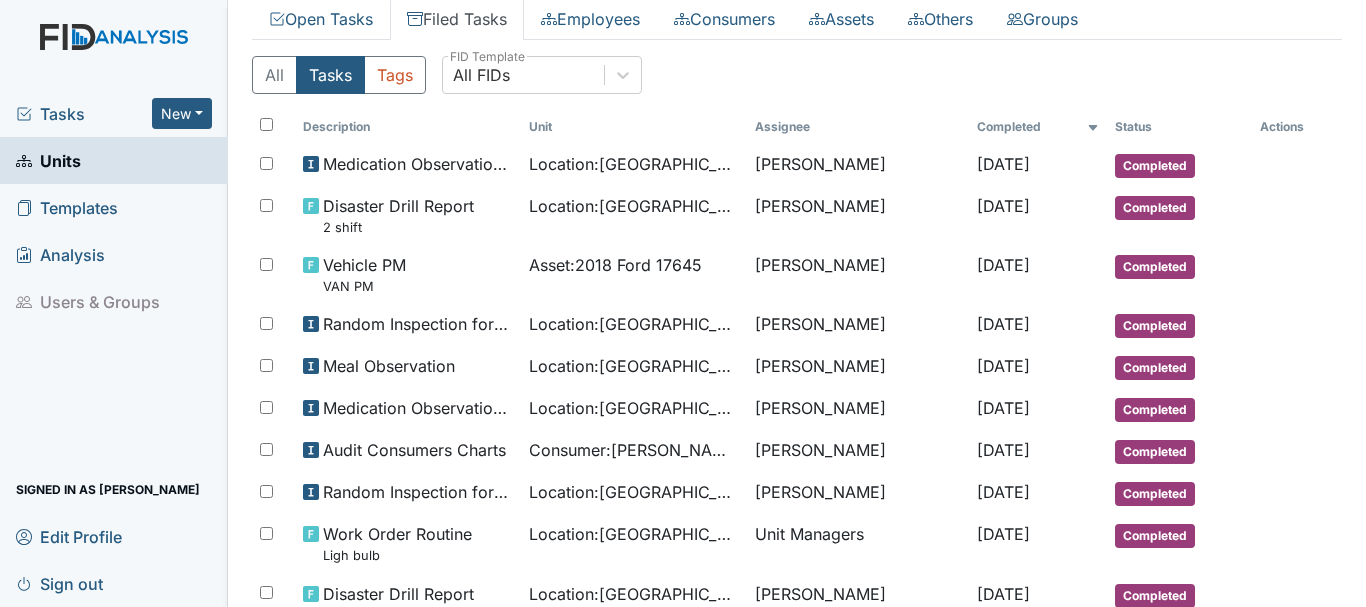 scroll, scrollTop: 160, scrollLeft: 0, axis: vertical 